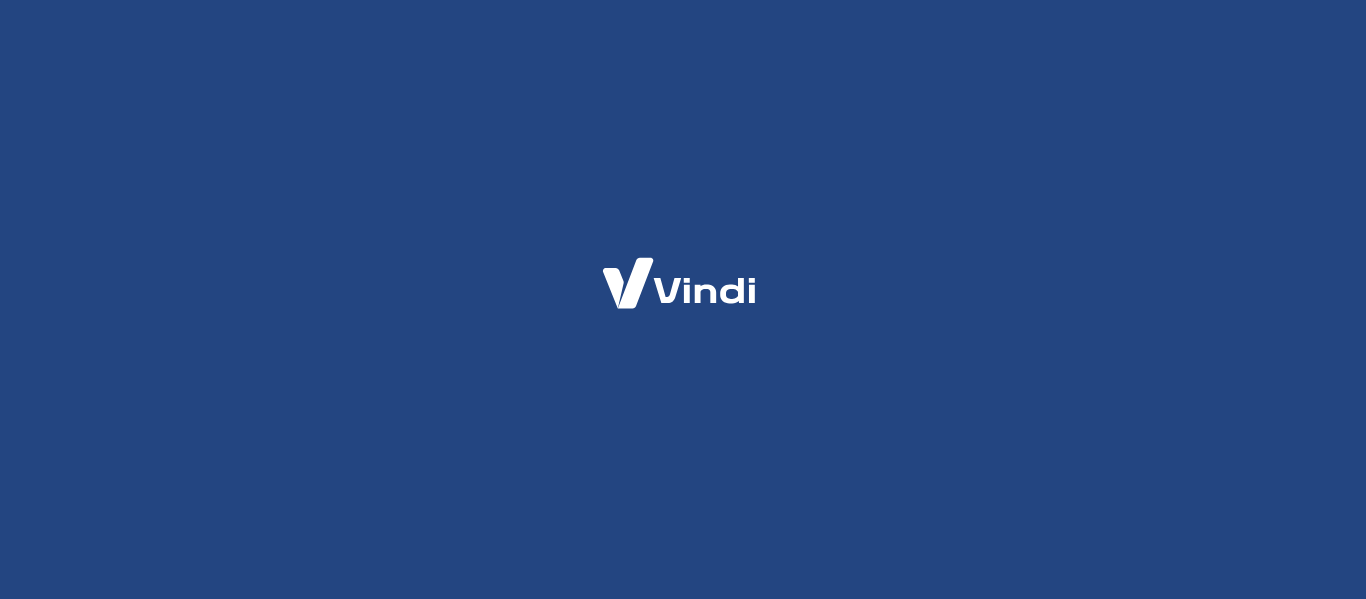 scroll, scrollTop: 0, scrollLeft: 0, axis: both 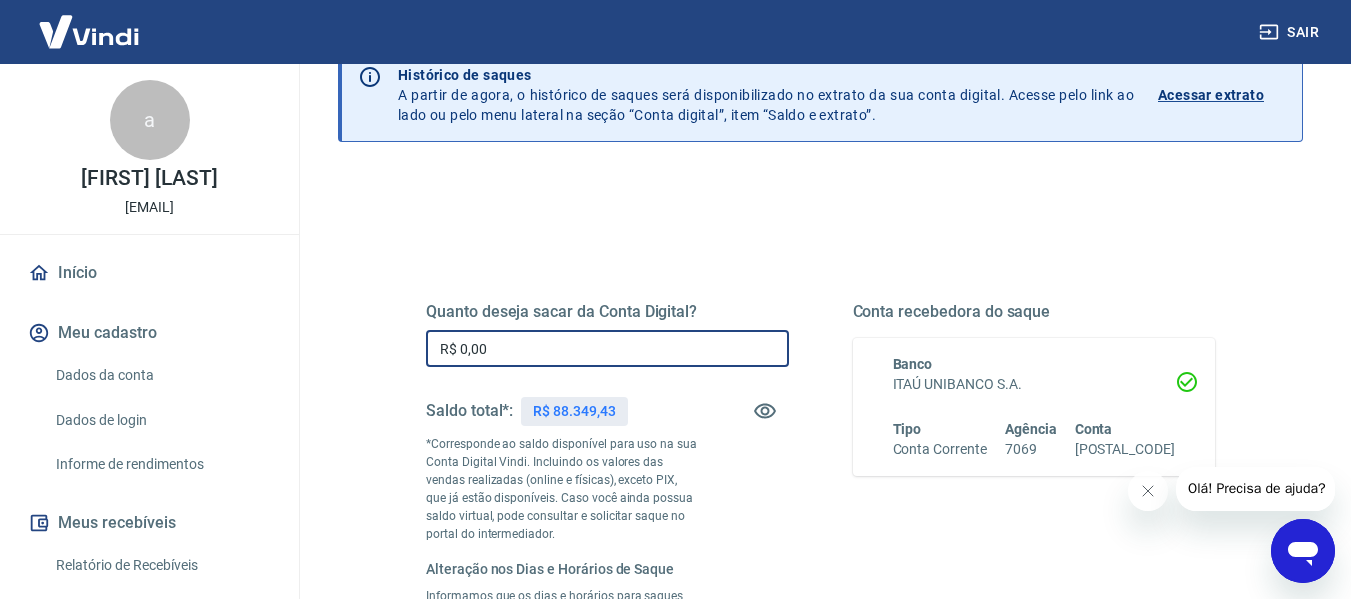 click on "R$ 0,00" at bounding box center [607, 348] 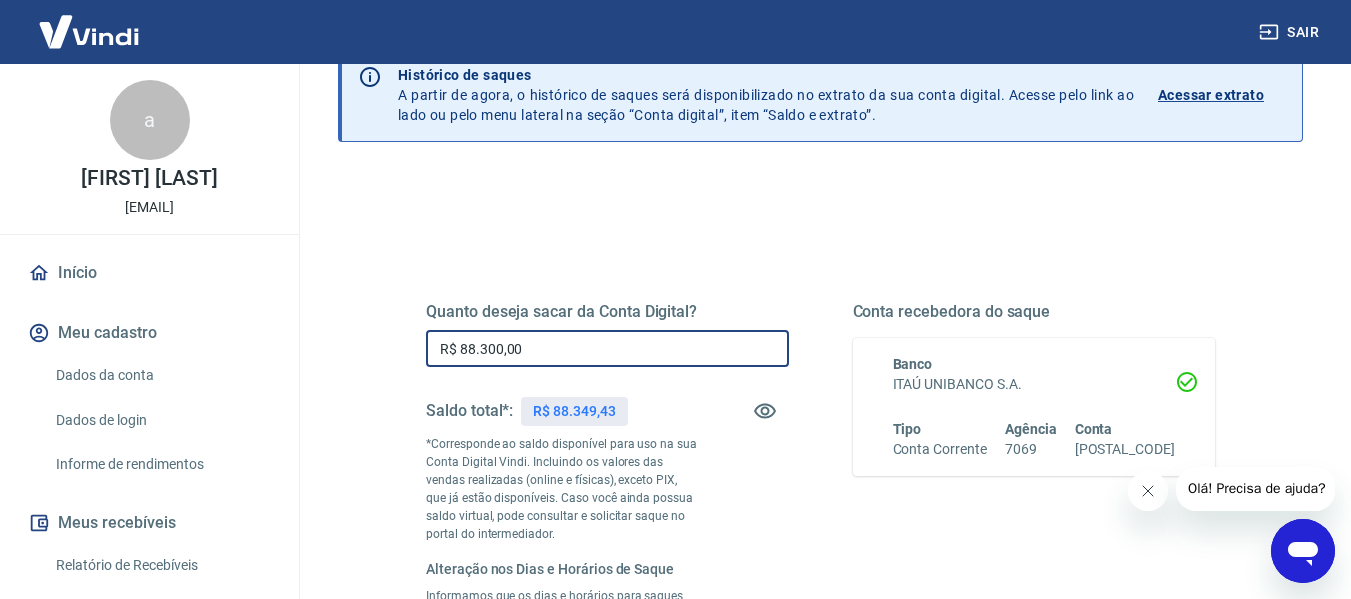 type on "R$ 88.300,00" 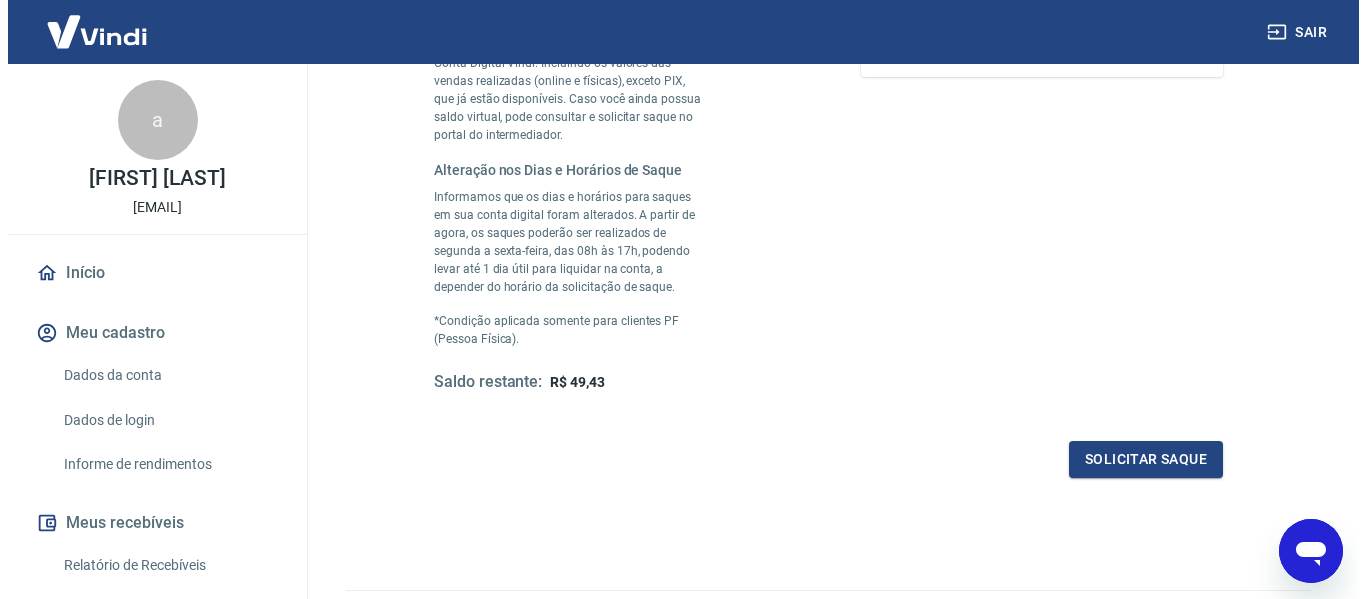 scroll, scrollTop: 500, scrollLeft: 0, axis: vertical 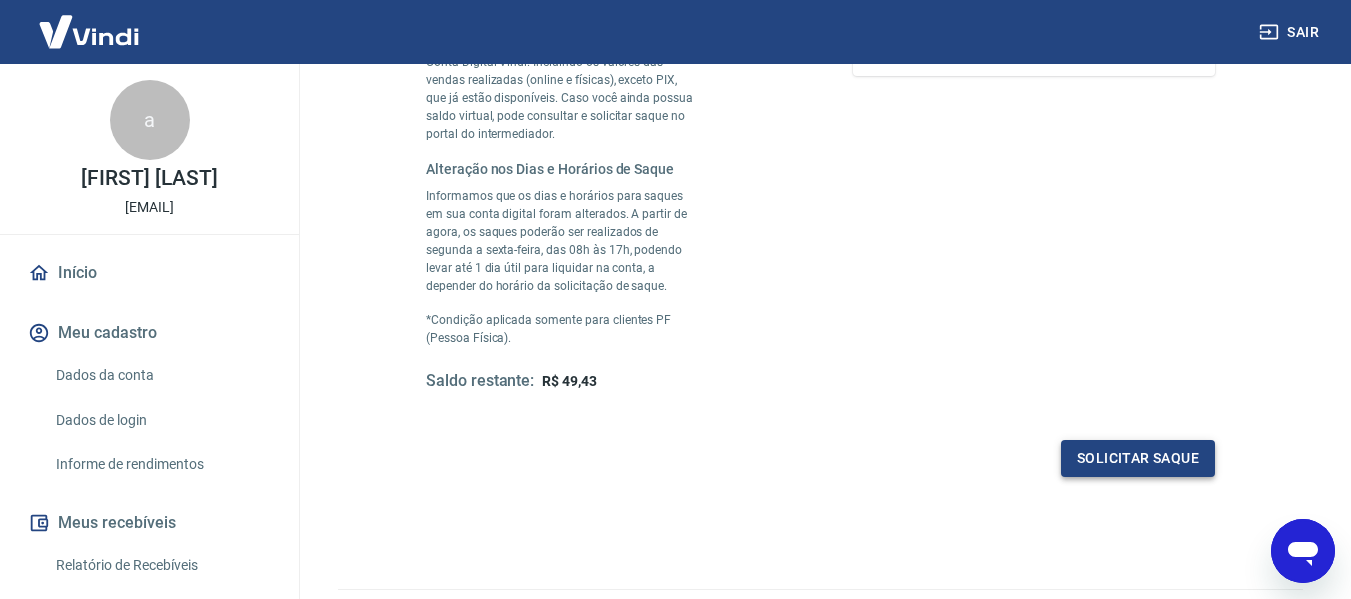 click on "Solicitar saque" at bounding box center [1138, 458] 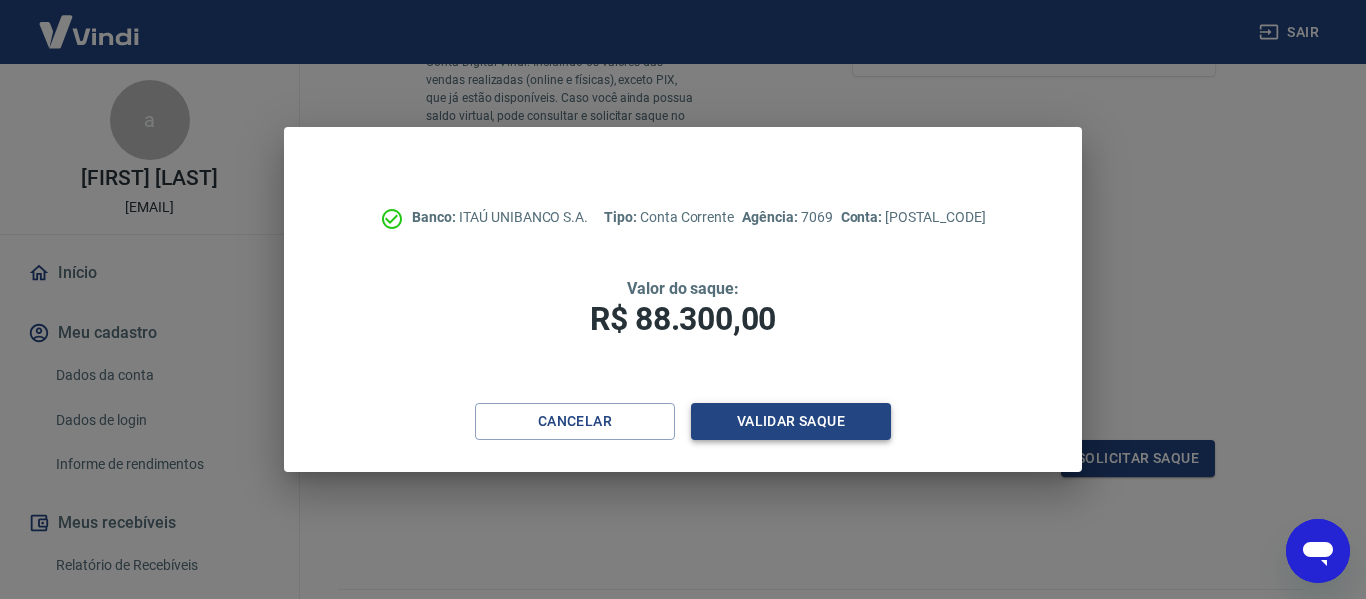 click on "Validar saque" at bounding box center (791, 421) 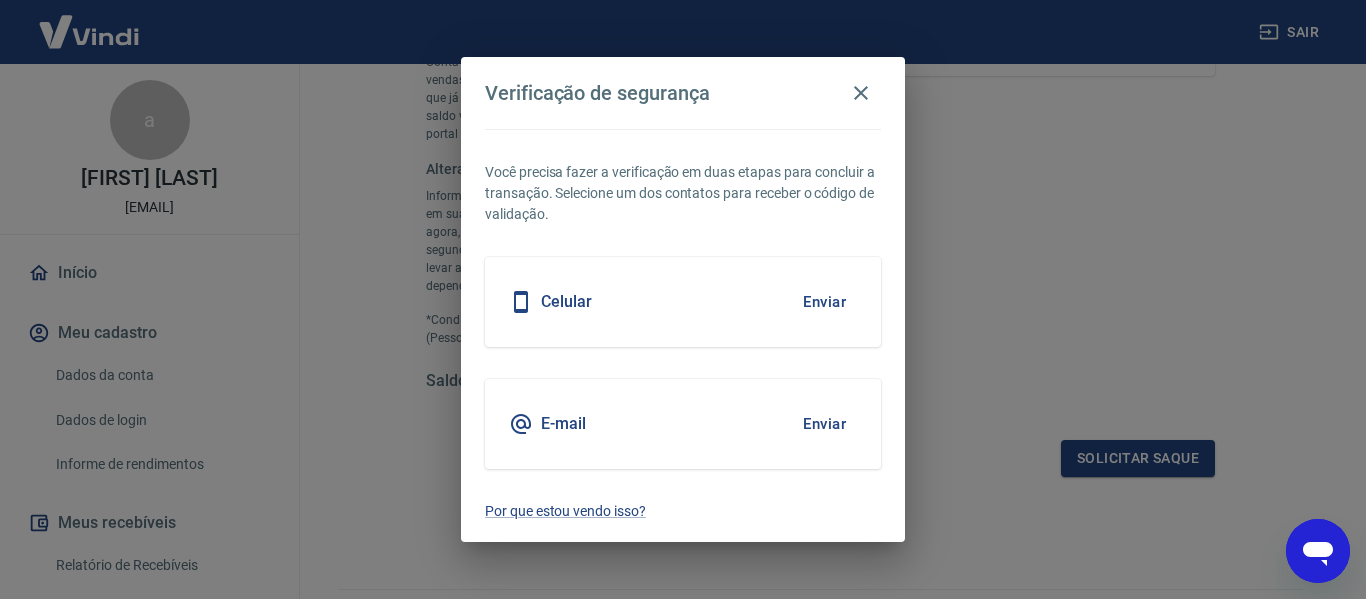 click on "Enviar" at bounding box center (824, 424) 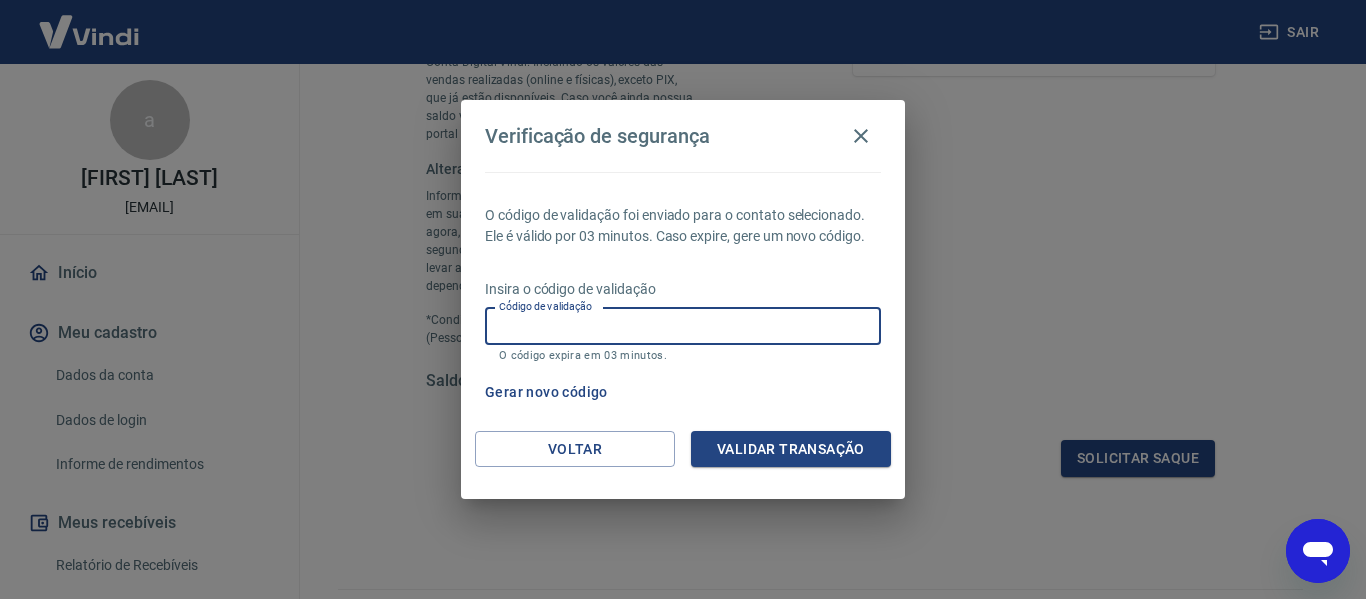 click on "Código de validação" at bounding box center [683, 326] 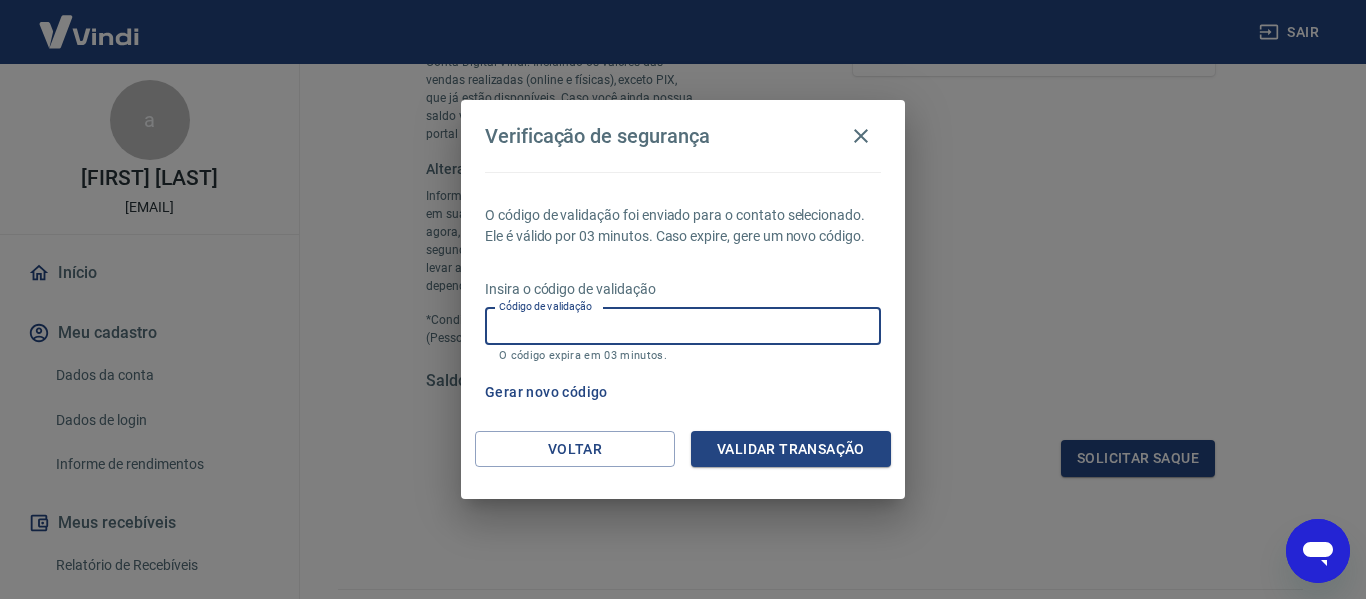 click on "Código de validação" at bounding box center (683, 326) 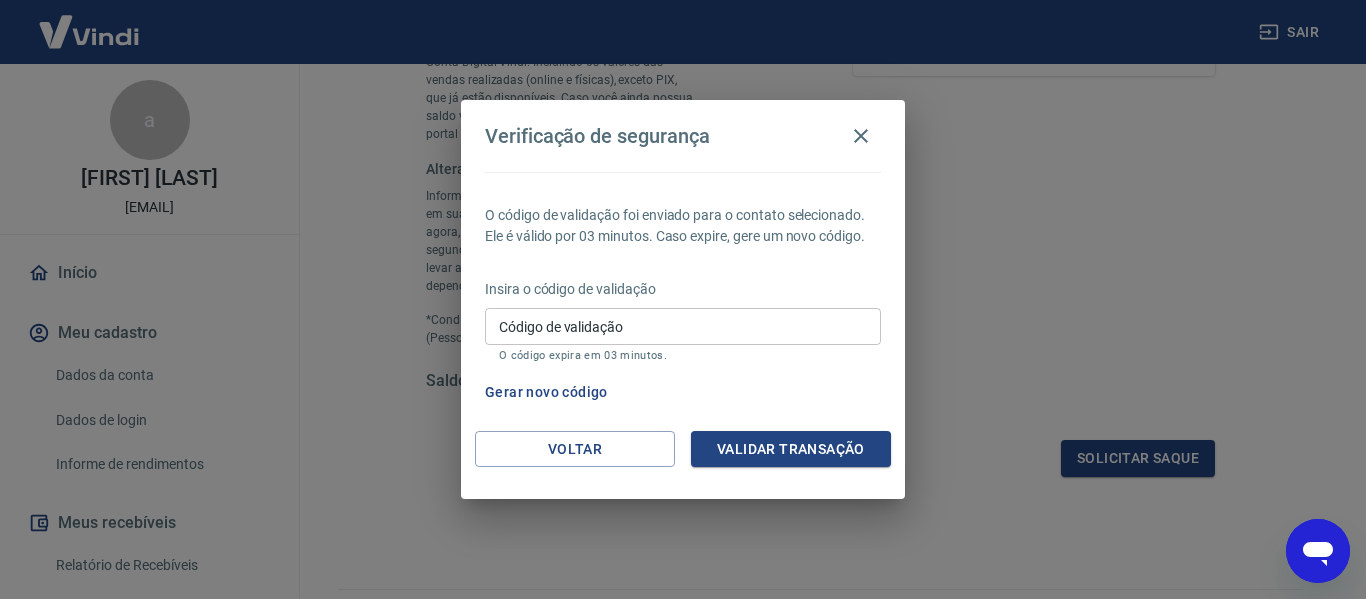 click on "Código de validação" at bounding box center (683, 326) 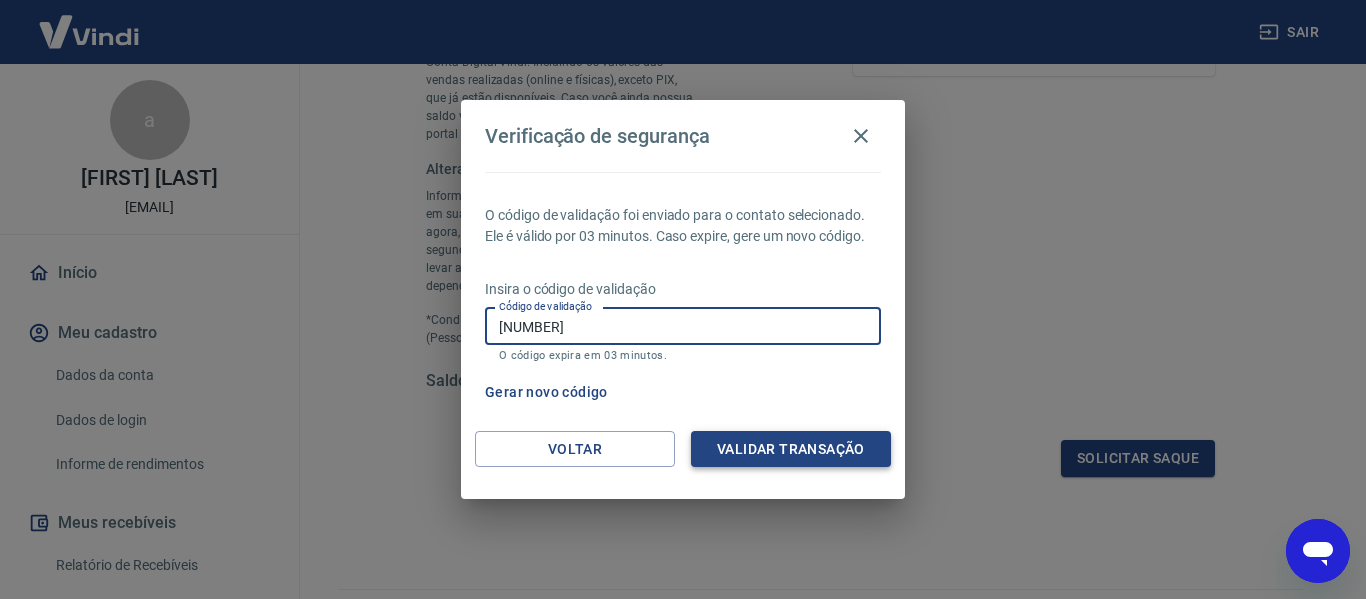 type on "697548" 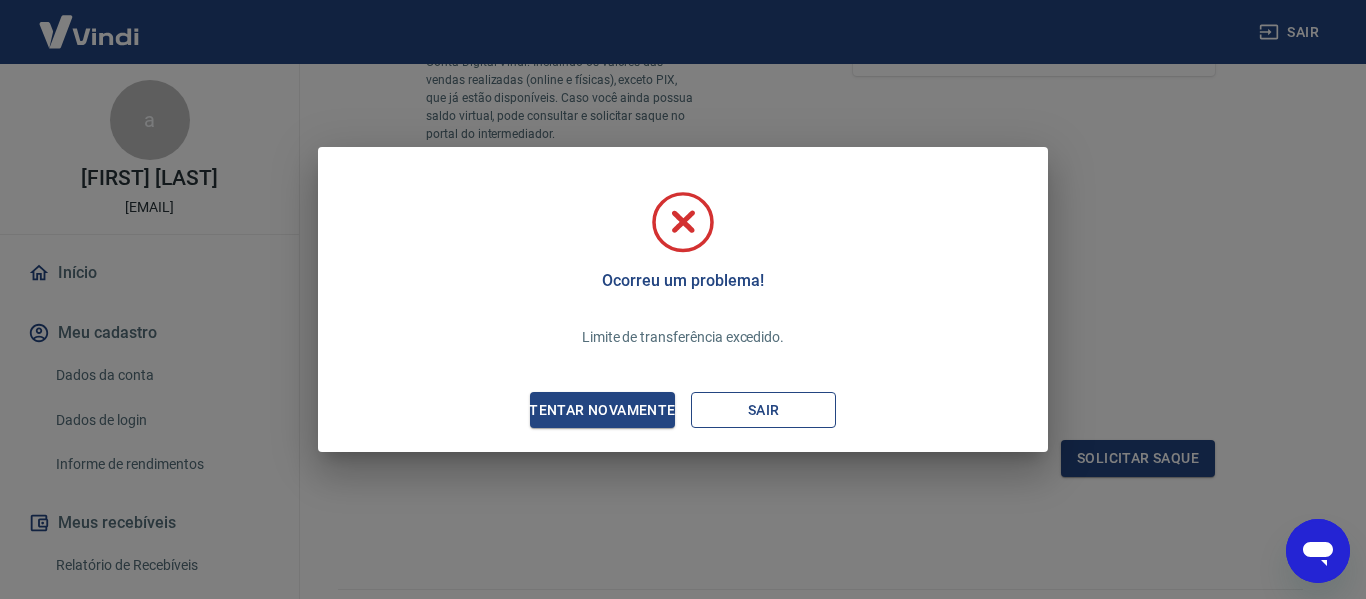 click on "Sair" at bounding box center [763, 410] 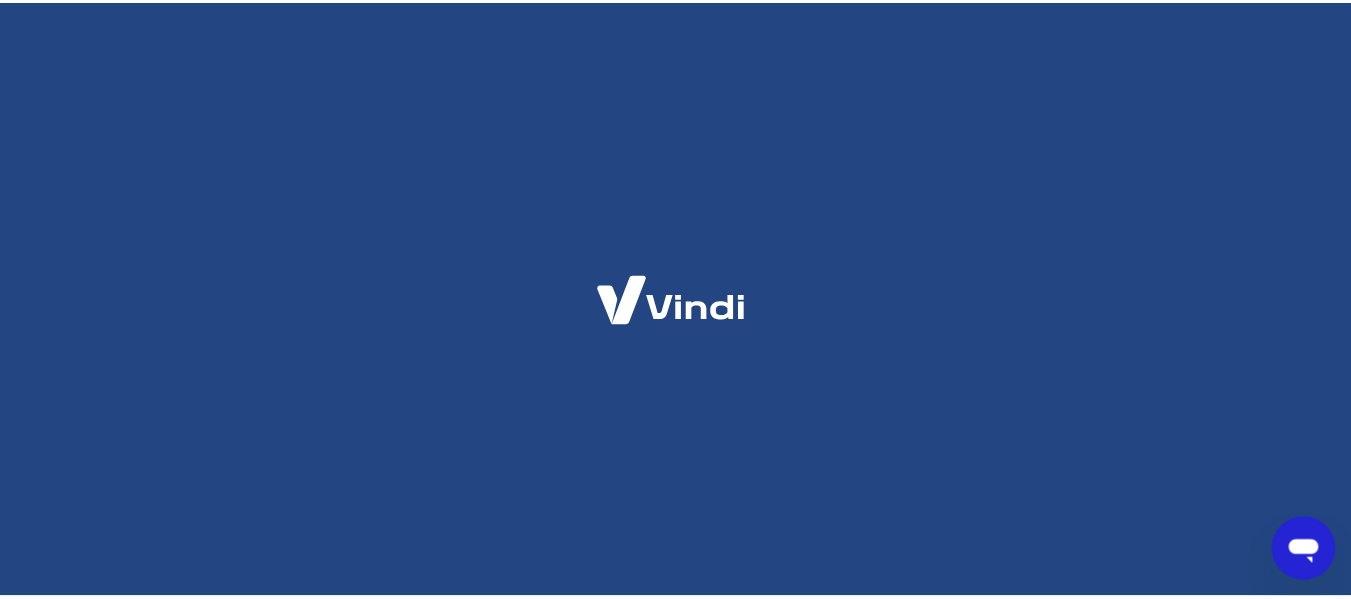 scroll, scrollTop: 0, scrollLeft: 0, axis: both 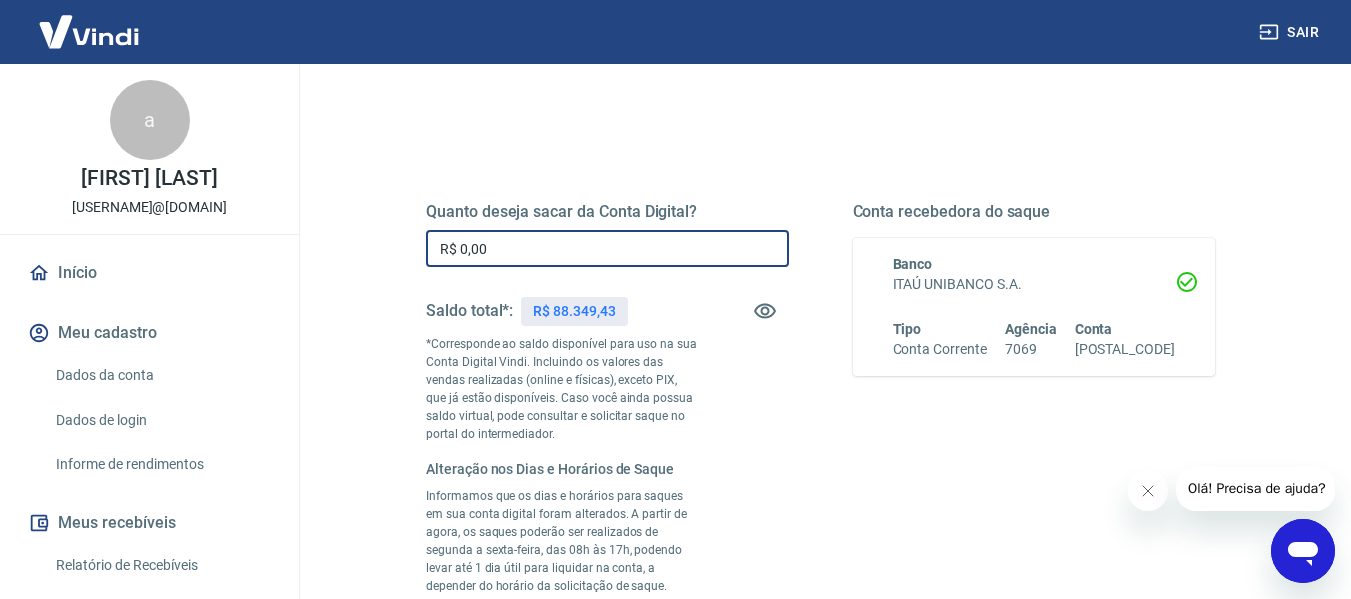 click on "R$ 0,00" at bounding box center [607, 248] 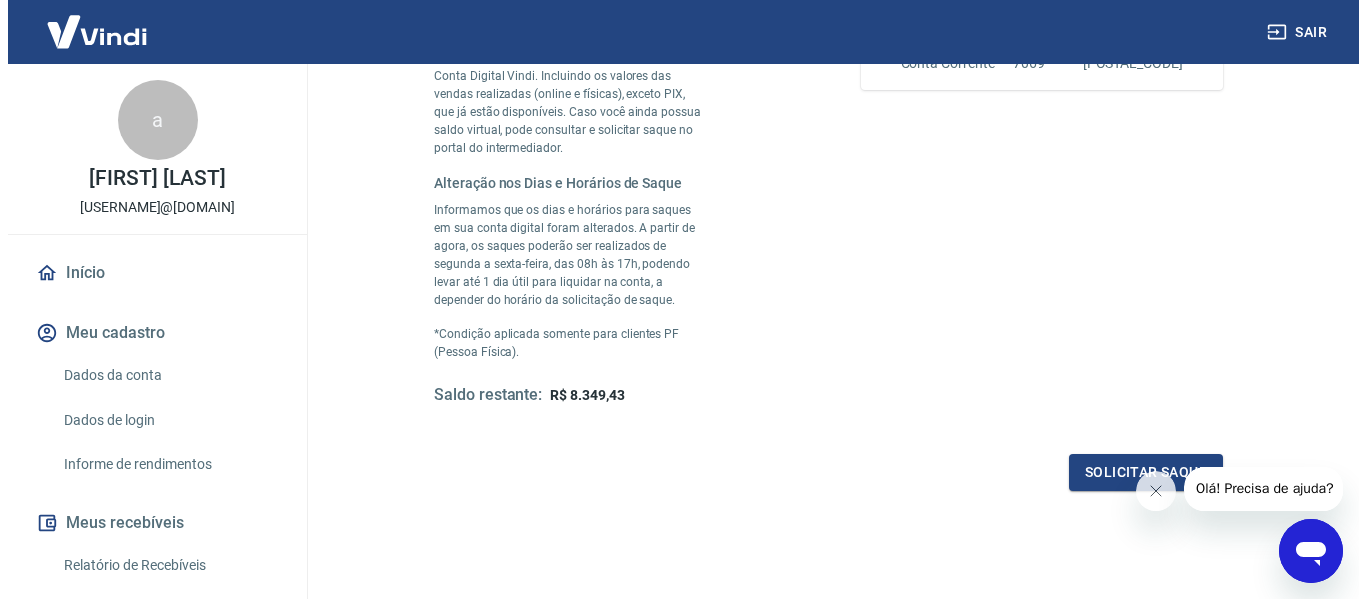 scroll, scrollTop: 500, scrollLeft: 0, axis: vertical 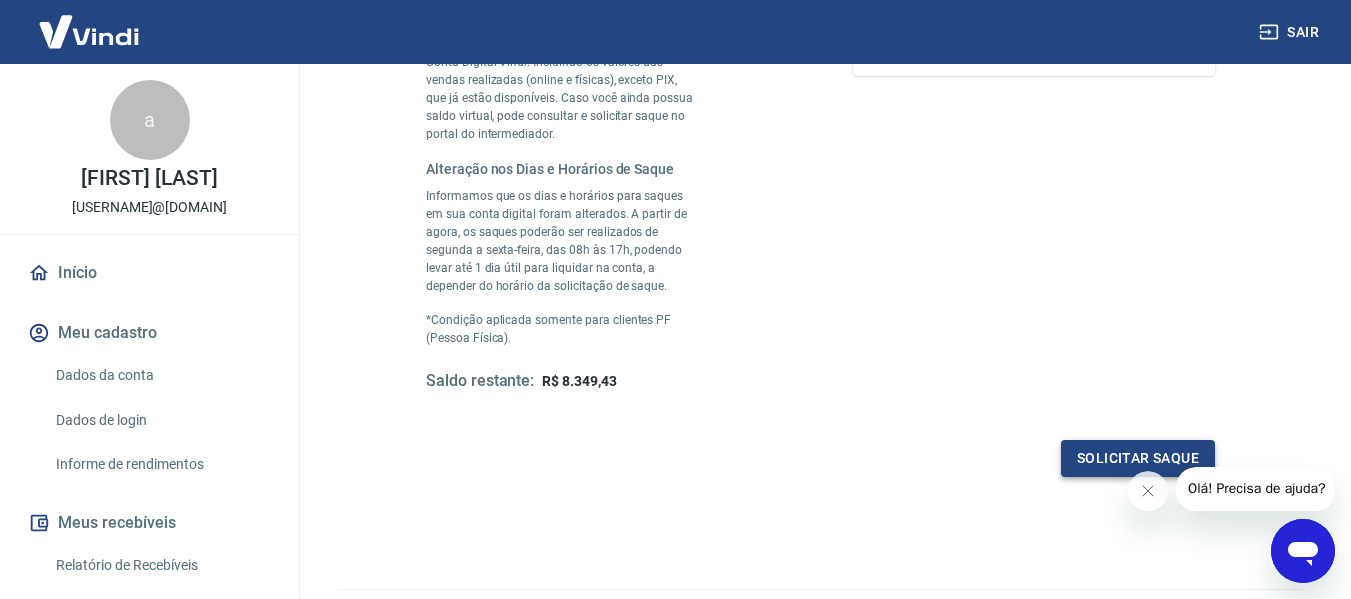 type on "R$ 80.000,00" 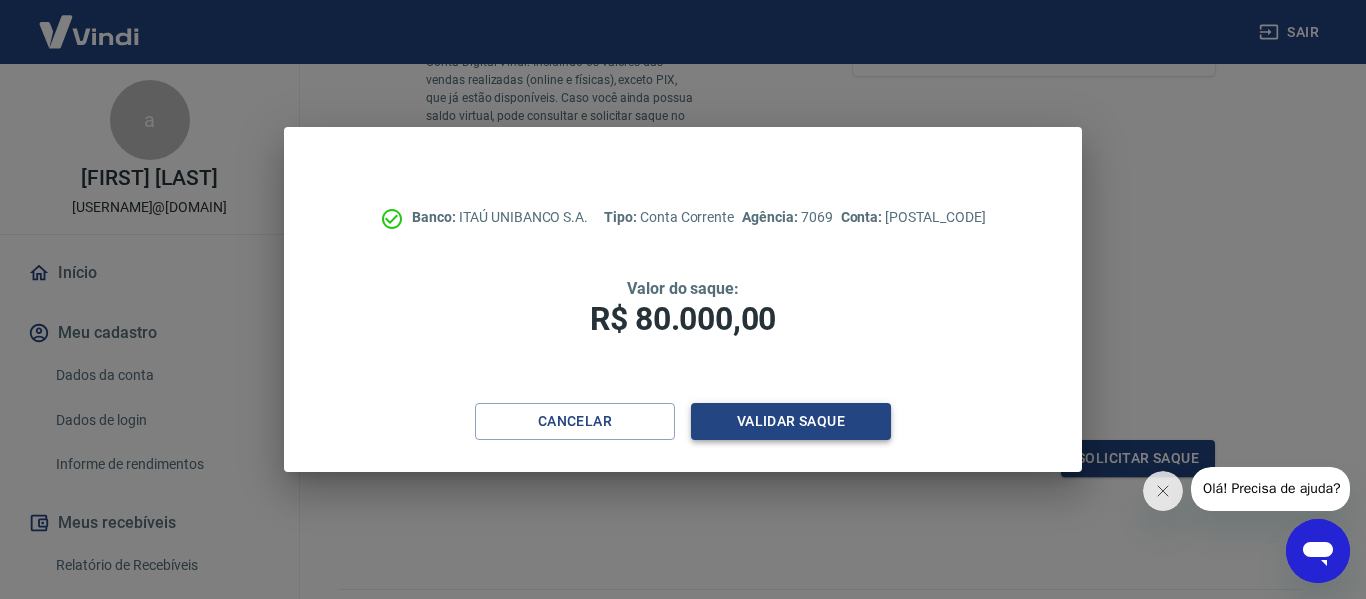 click on "Validar saque" at bounding box center [791, 421] 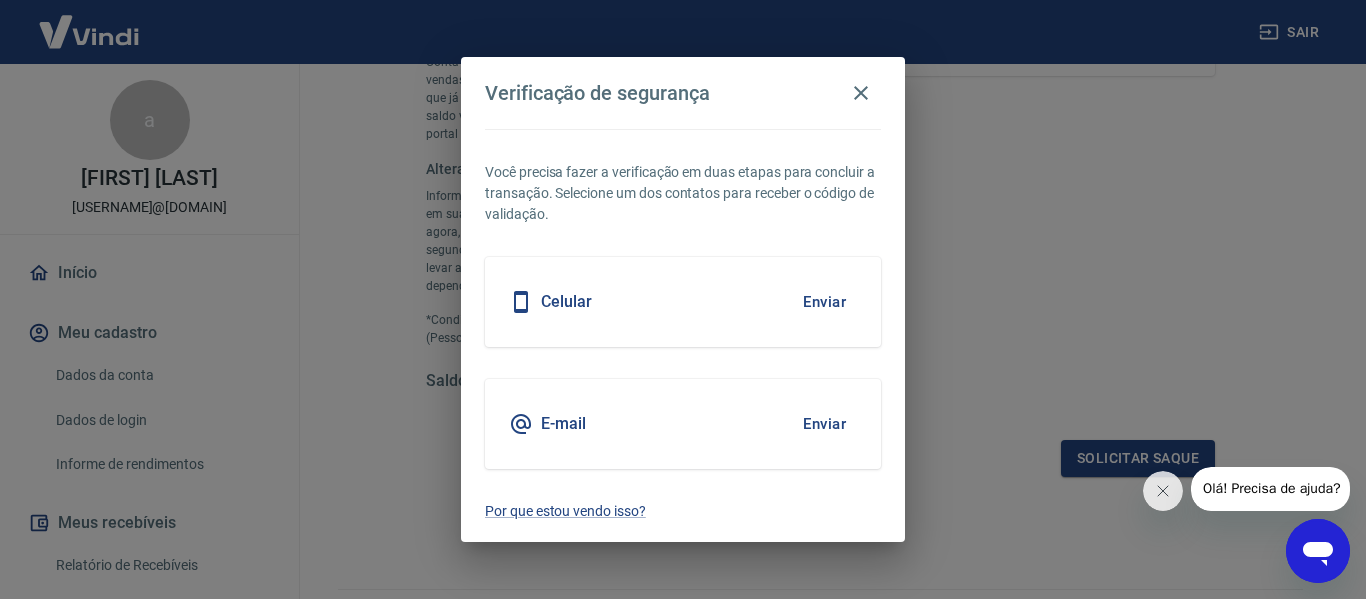 click on "E-mail Enviar" at bounding box center [683, 424] 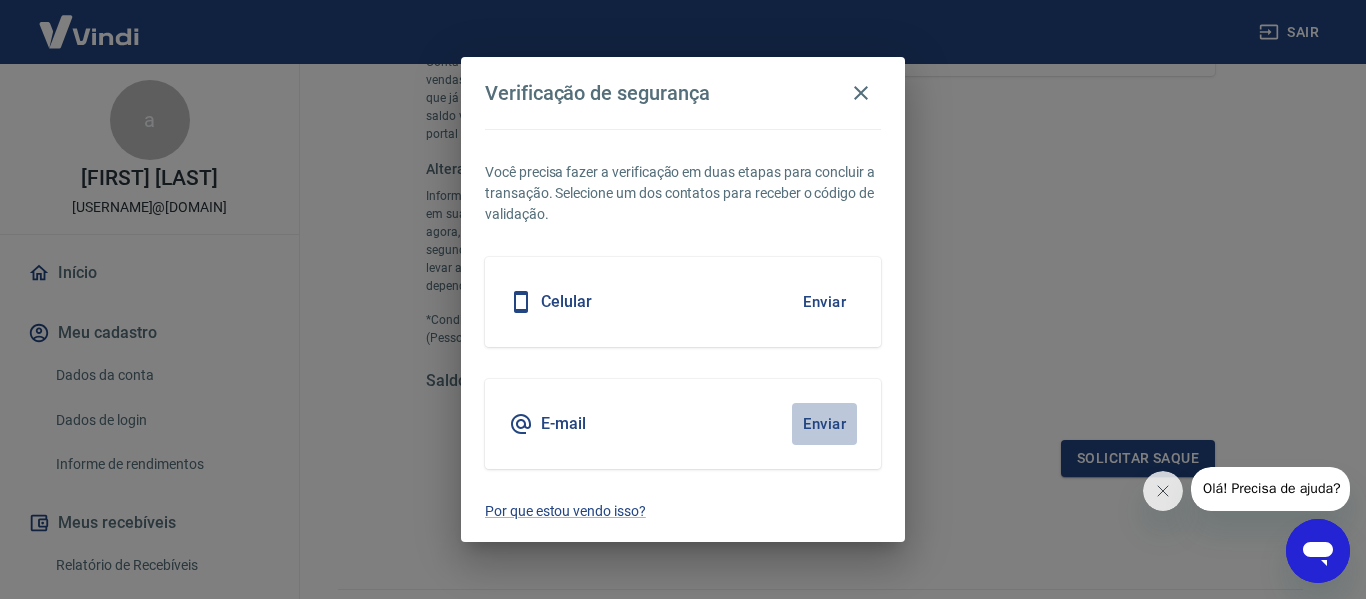 click on "Enviar" at bounding box center [824, 424] 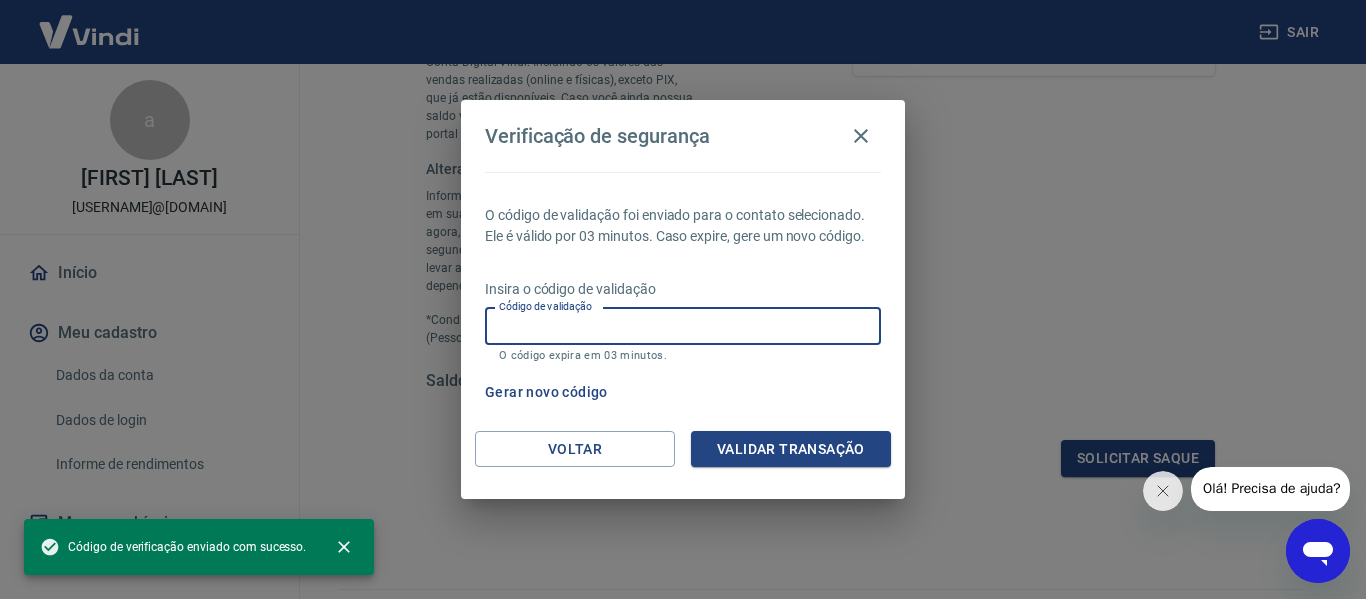 click on "Código de validação" at bounding box center [683, 326] 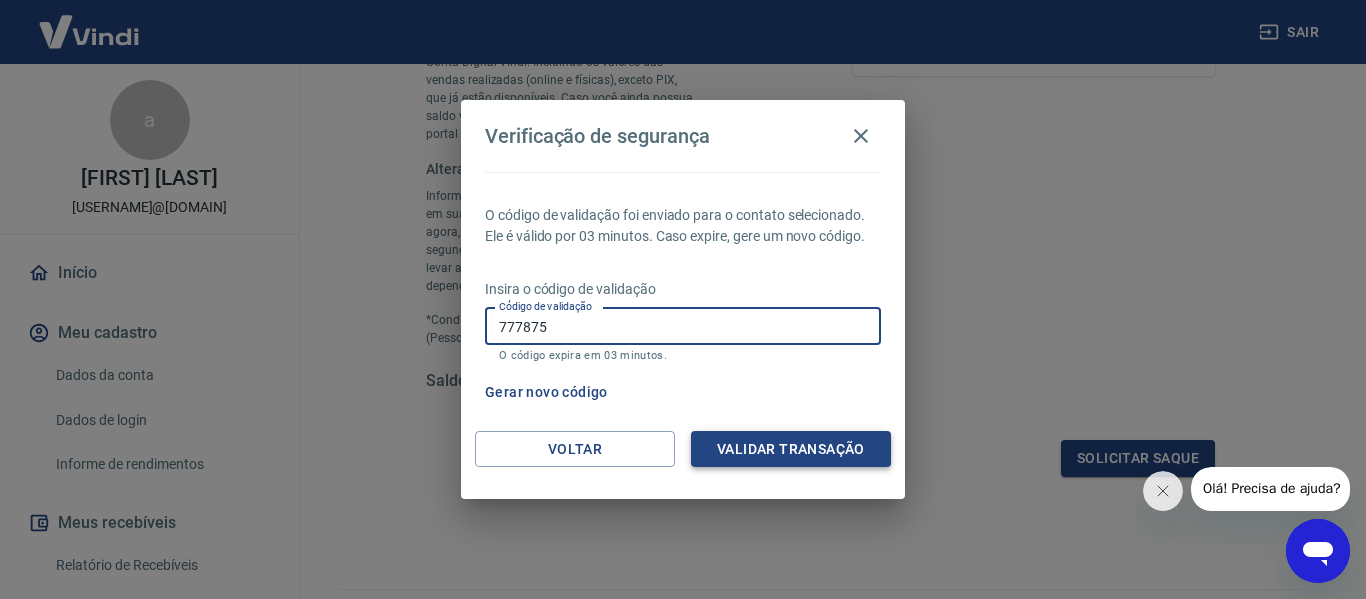 type on "777875" 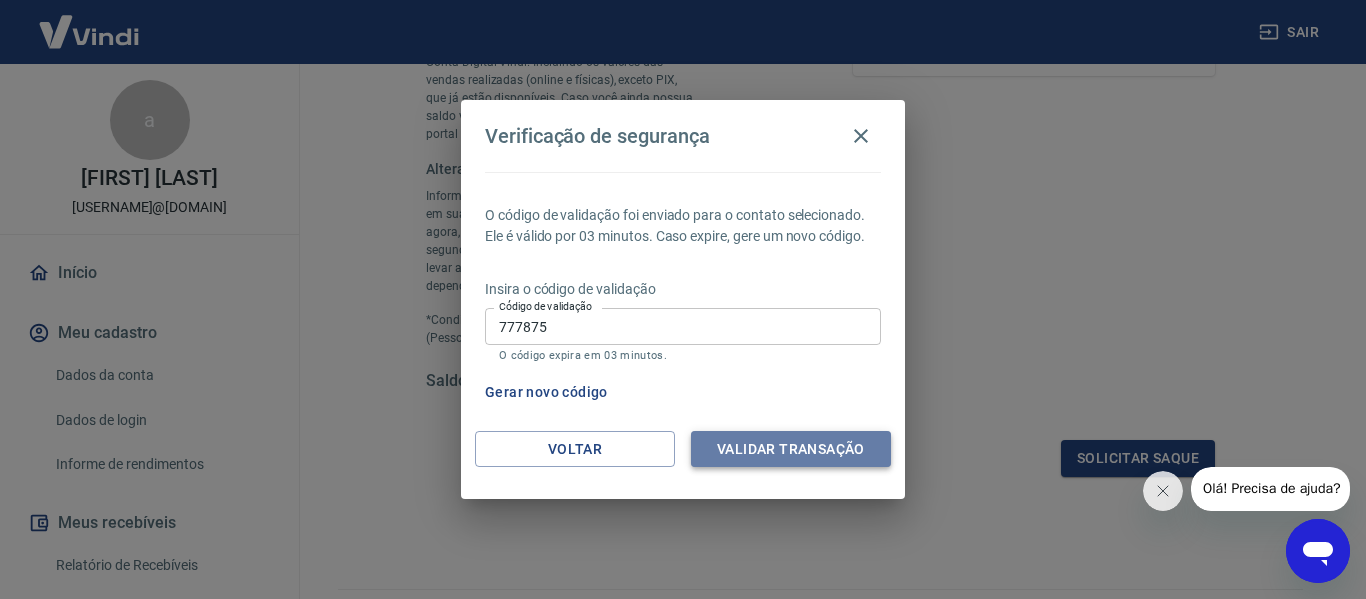 click on "Validar transação" at bounding box center [791, 449] 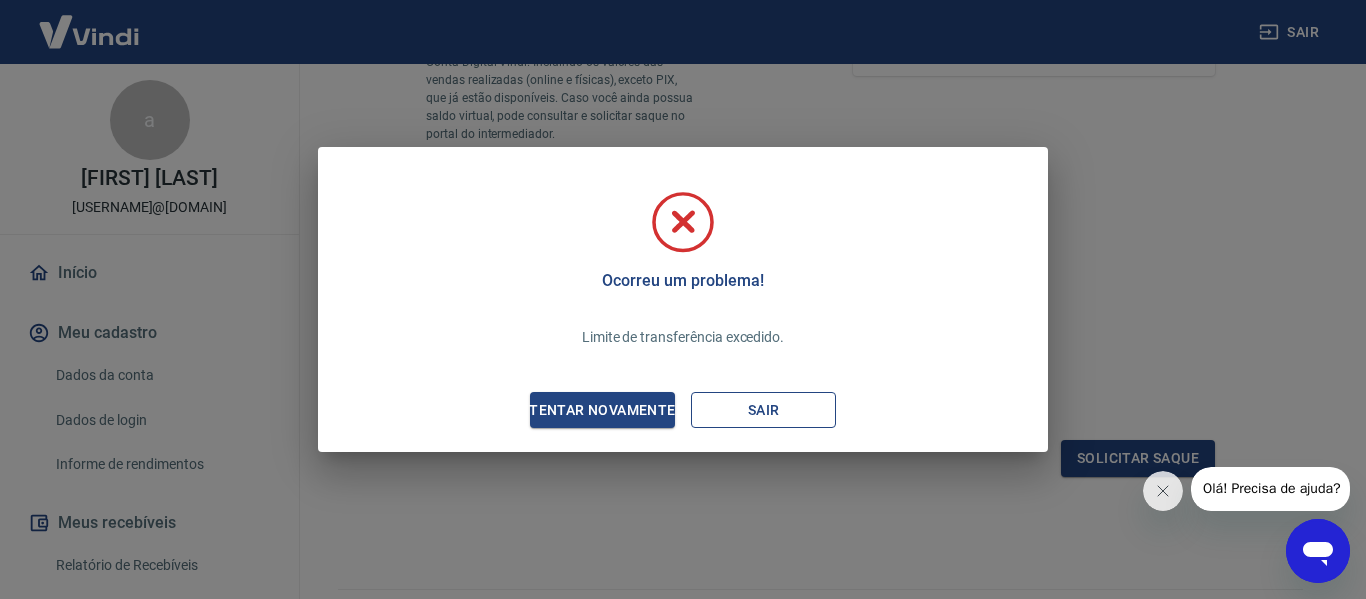 click on "Sair" at bounding box center (763, 410) 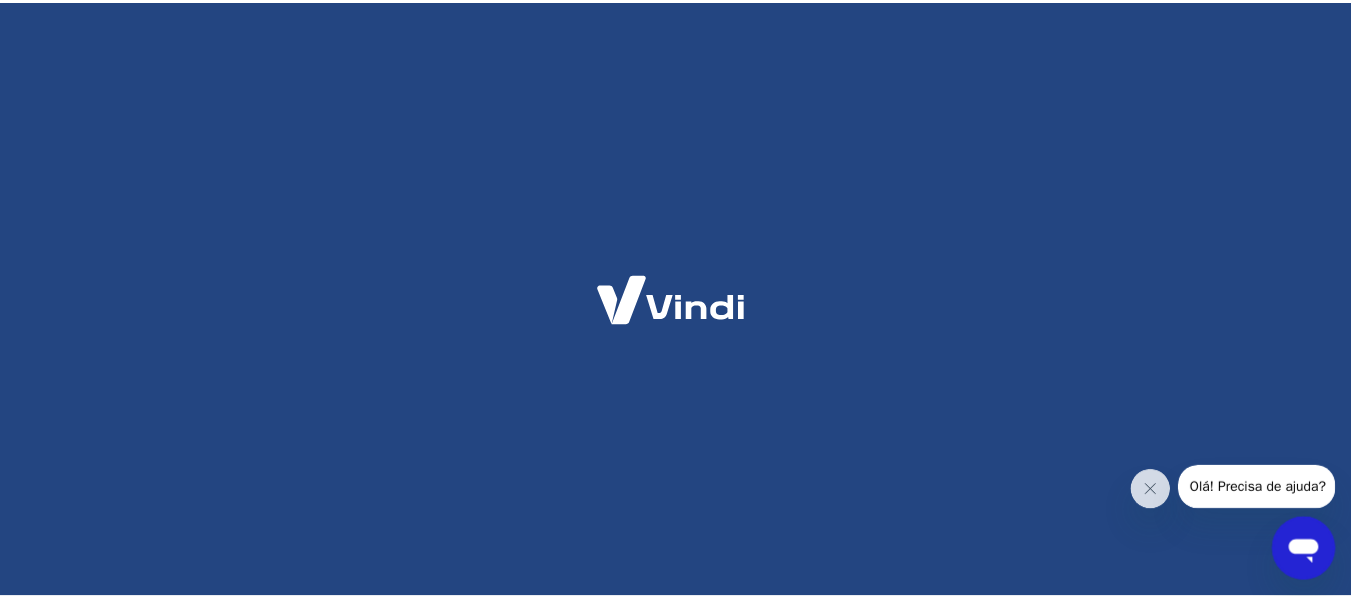 scroll, scrollTop: 0, scrollLeft: 0, axis: both 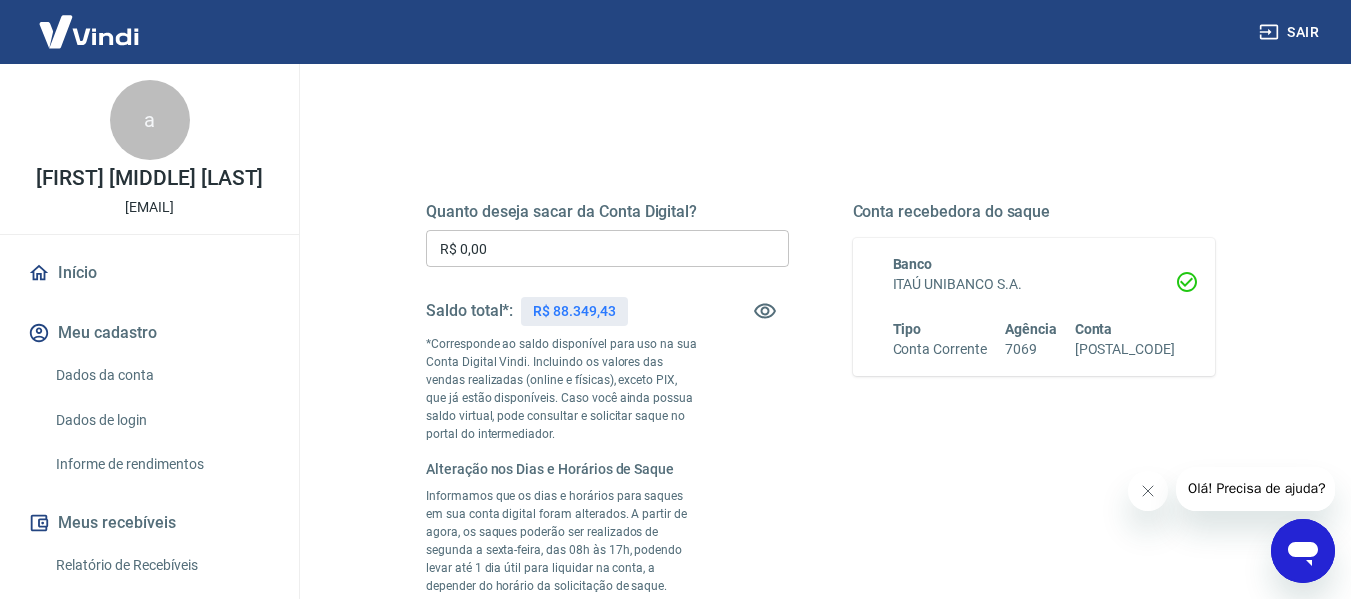 click on "R$ 0,00" at bounding box center (607, 248) 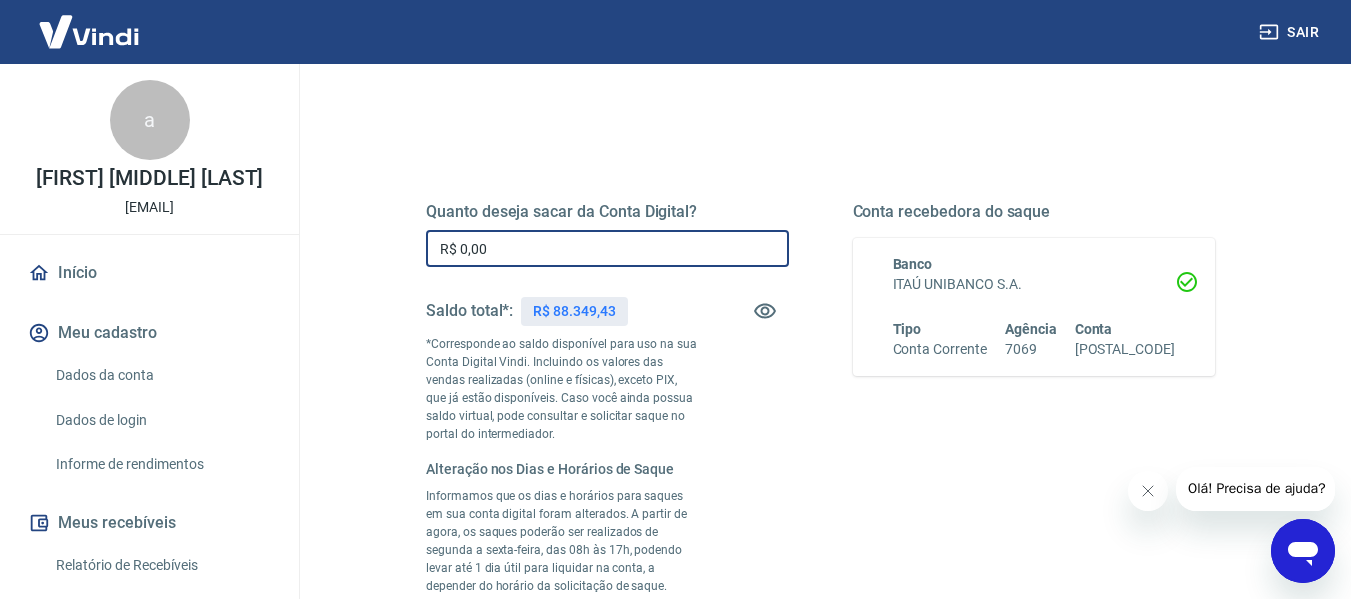 click on "R$ 0,00" at bounding box center [607, 248] 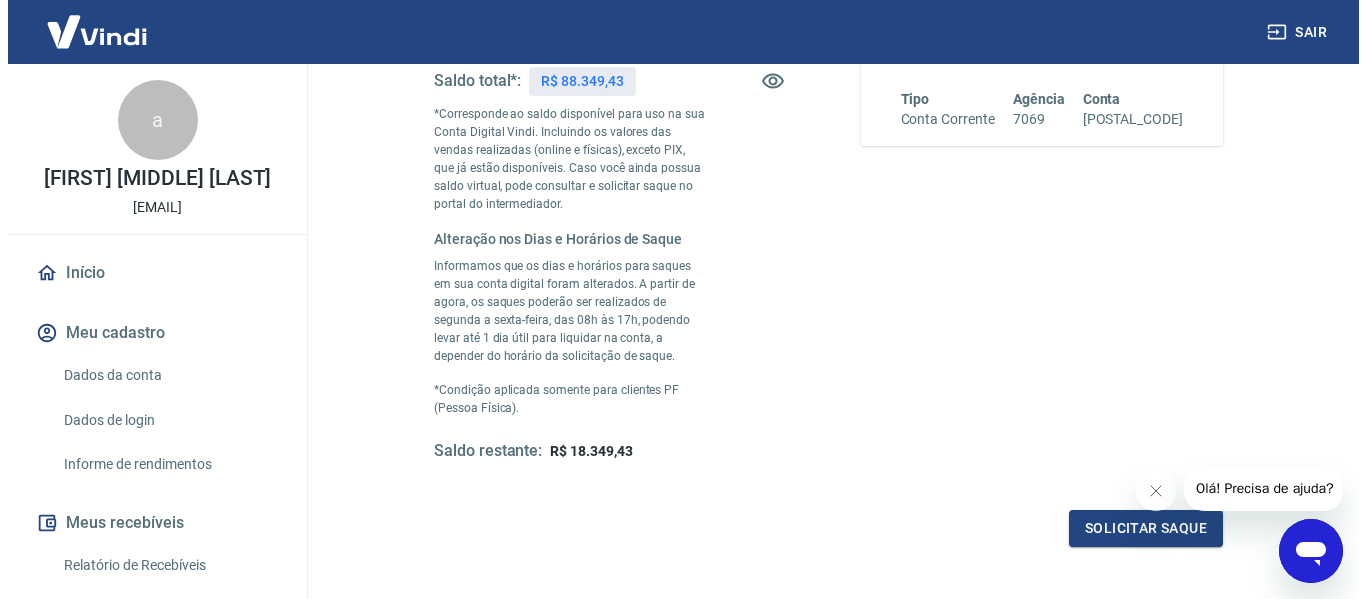 scroll, scrollTop: 600, scrollLeft: 0, axis: vertical 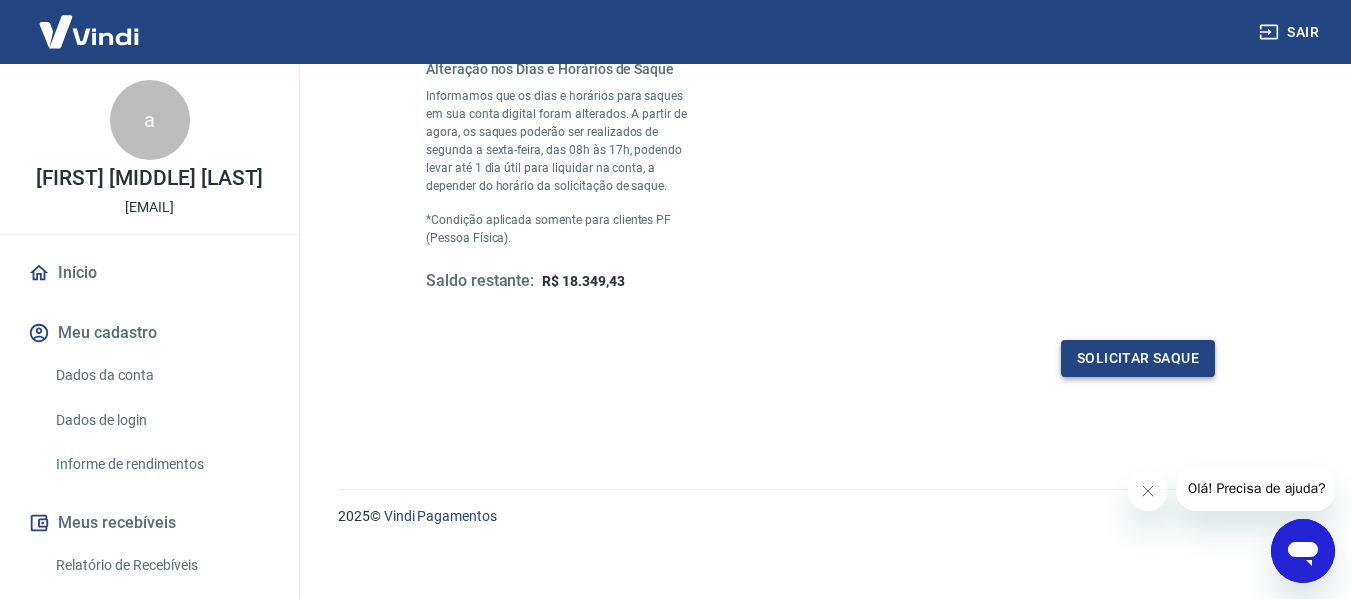 type on "R$ 70.000,00" 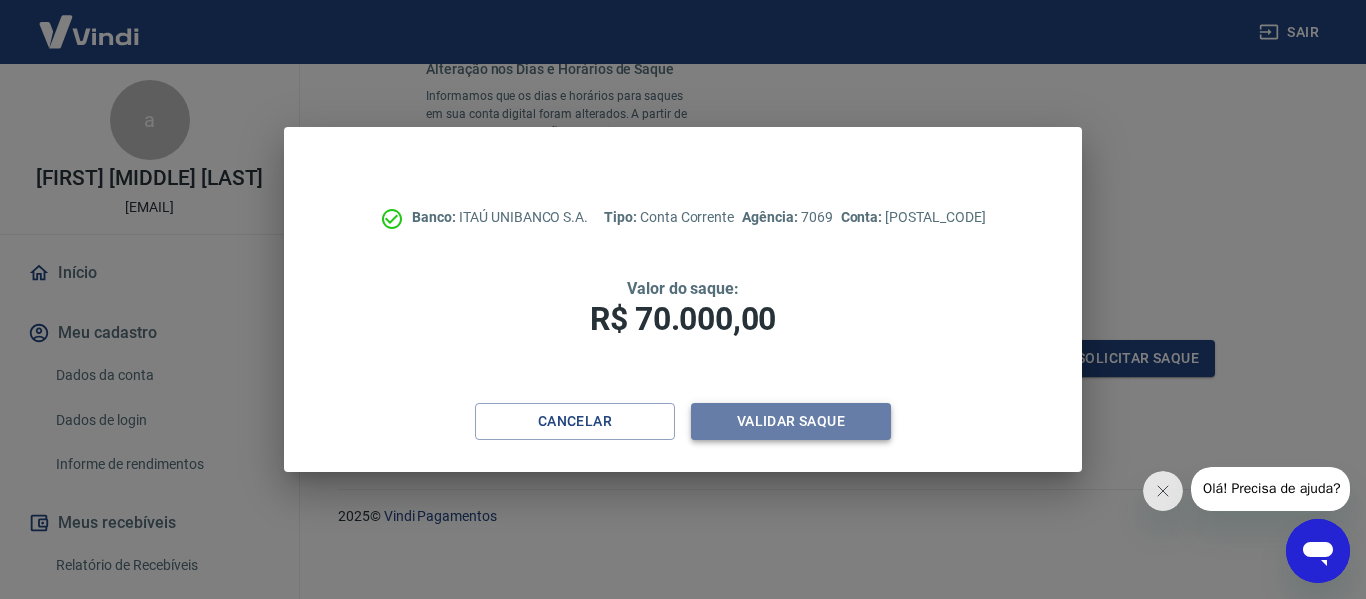 click on "Validar saque" at bounding box center (791, 421) 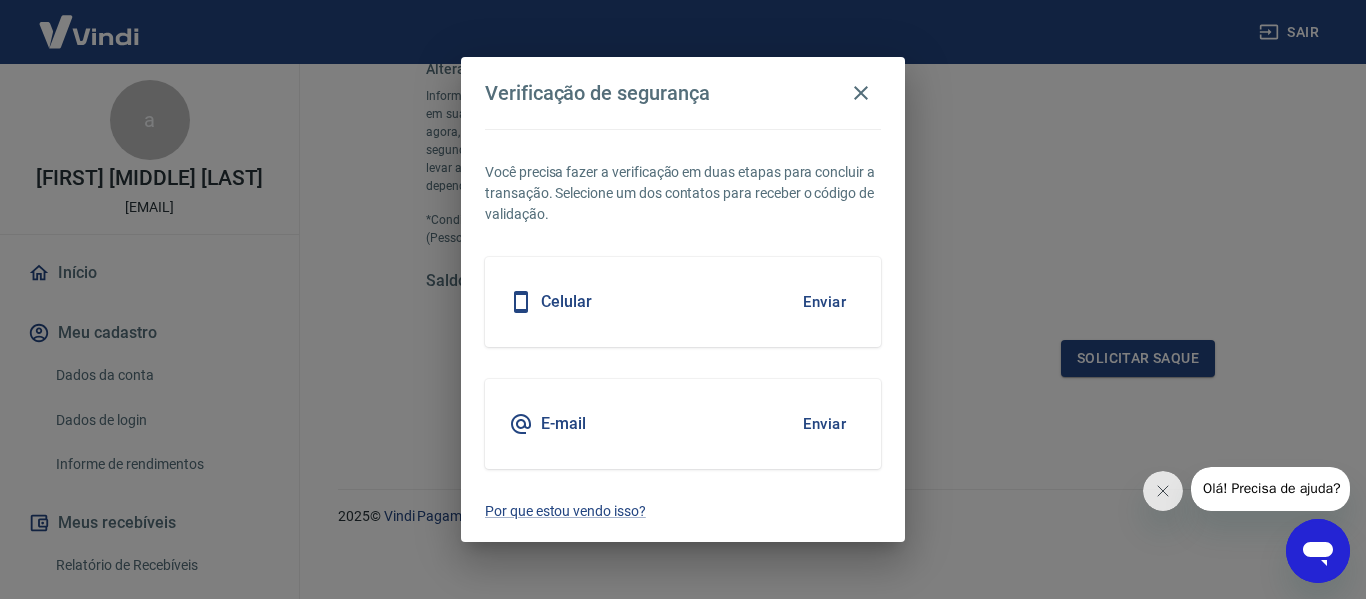 click on "E-mail Enviar" at bounding box center (683, 424) 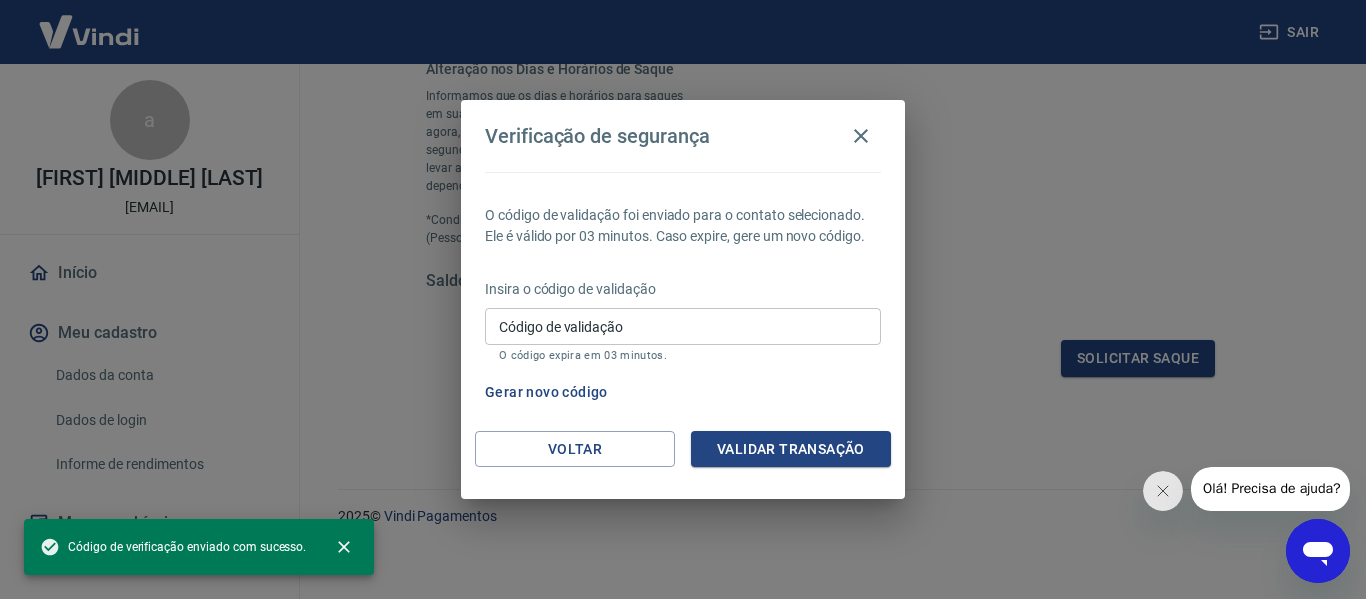 click on "Código de validação" at bounding box center [683, 326] 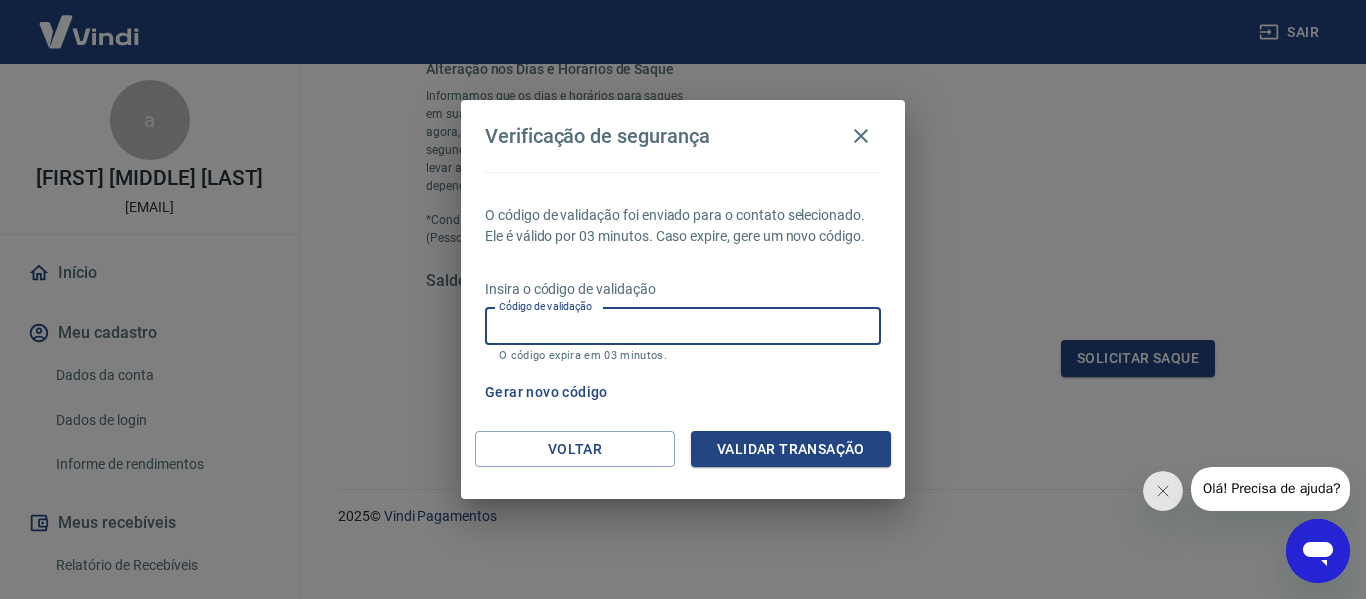 click on "Código de validação" at bounding box center (683, 326) 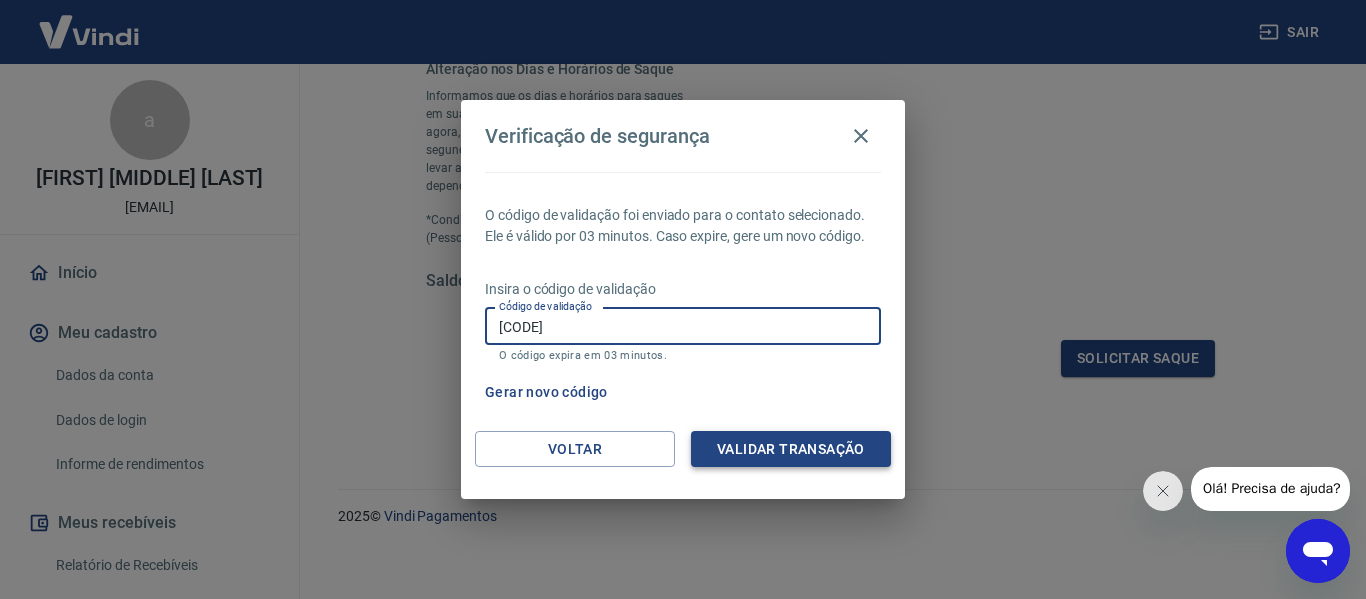 click on "Validar transação" at bounding box center [791, 449] 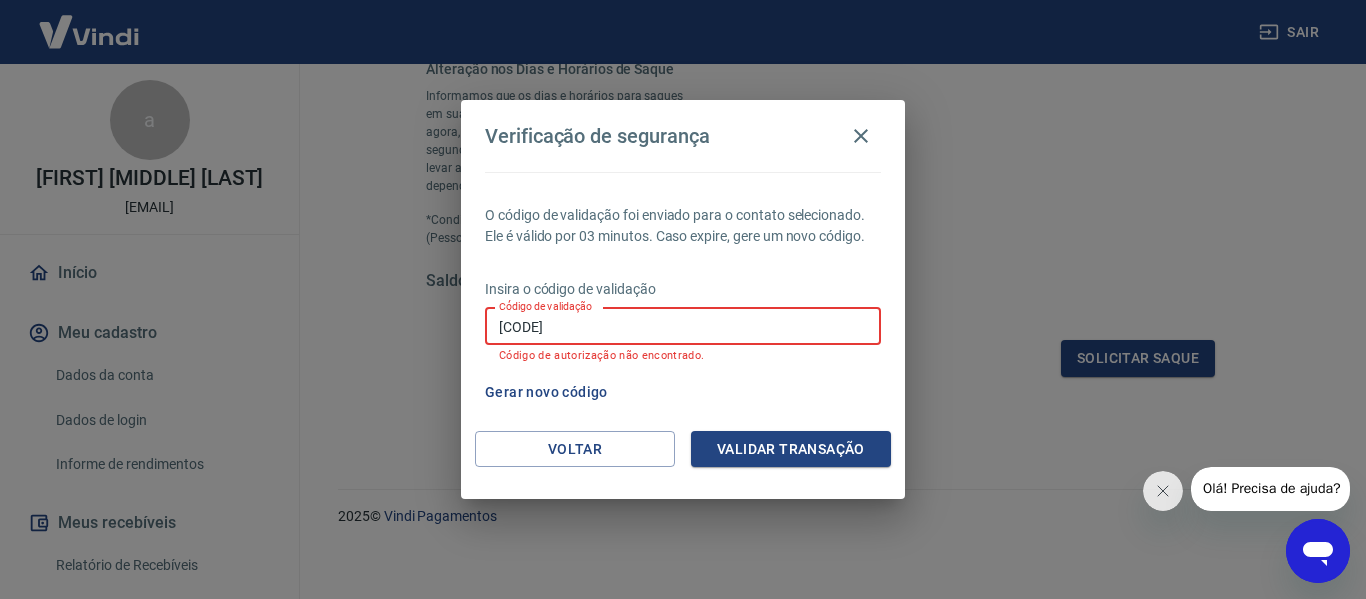 drag, startPoint x: 406, startPoint y: 334, endPoint x: 393, endPoint y: 336, distance: 13.152946 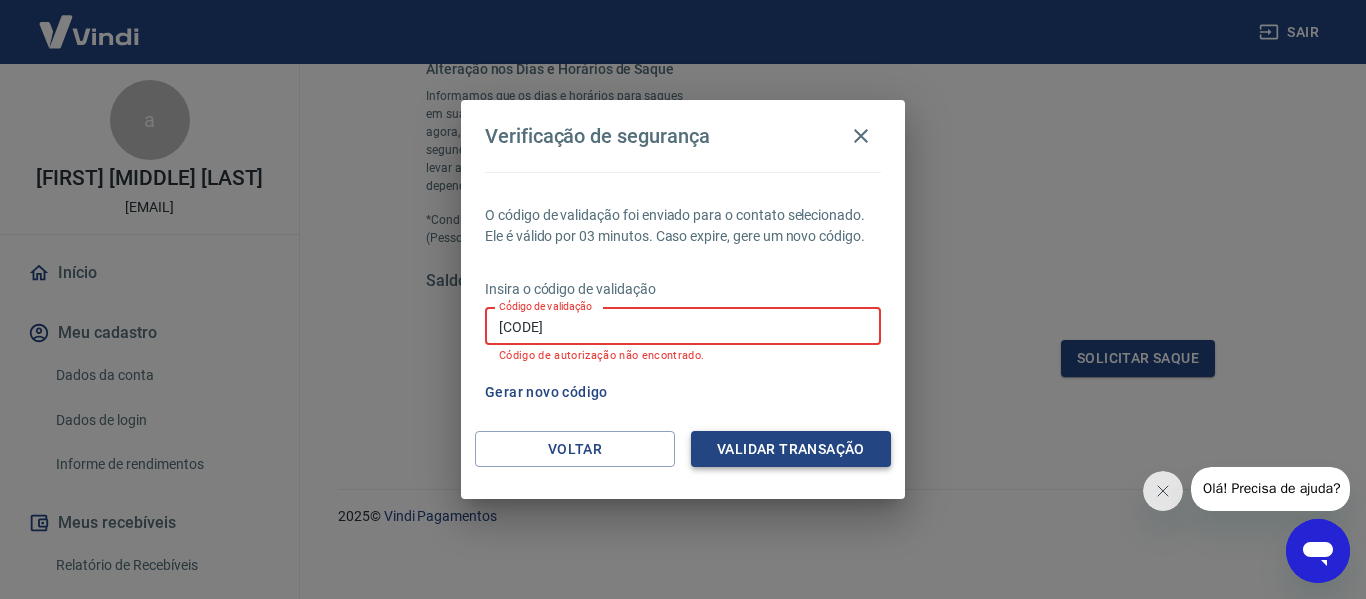 type on "365125" 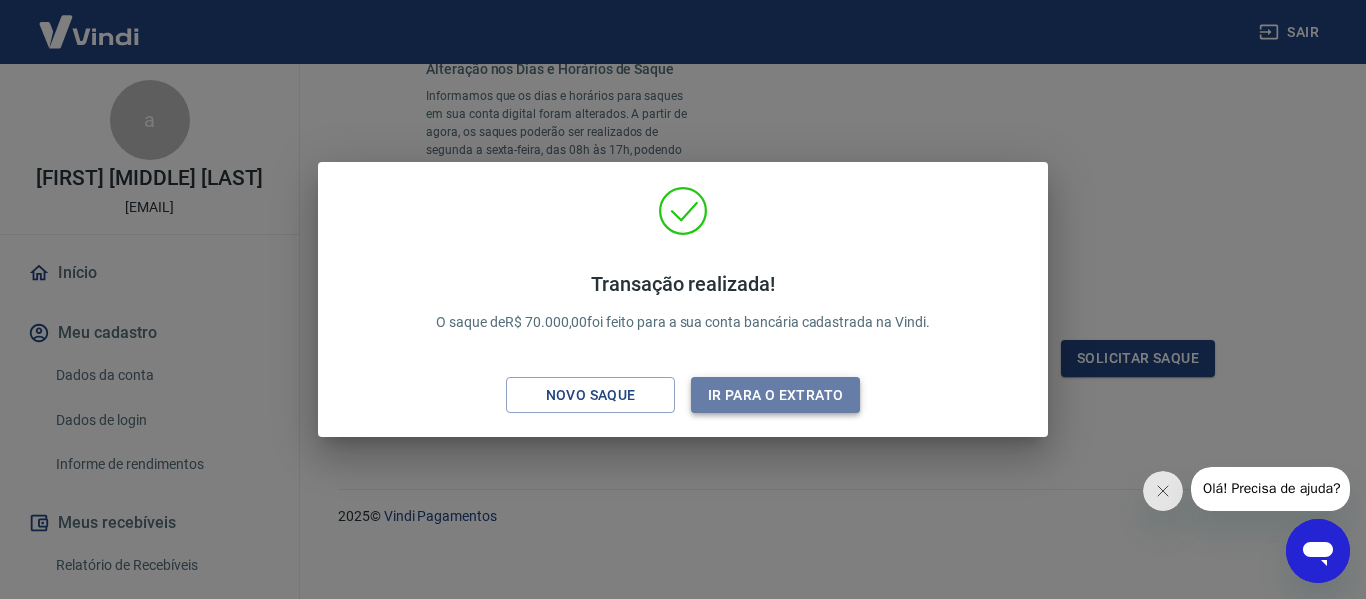 click on "Ir para o extrato" at bounding box center [775, 395] 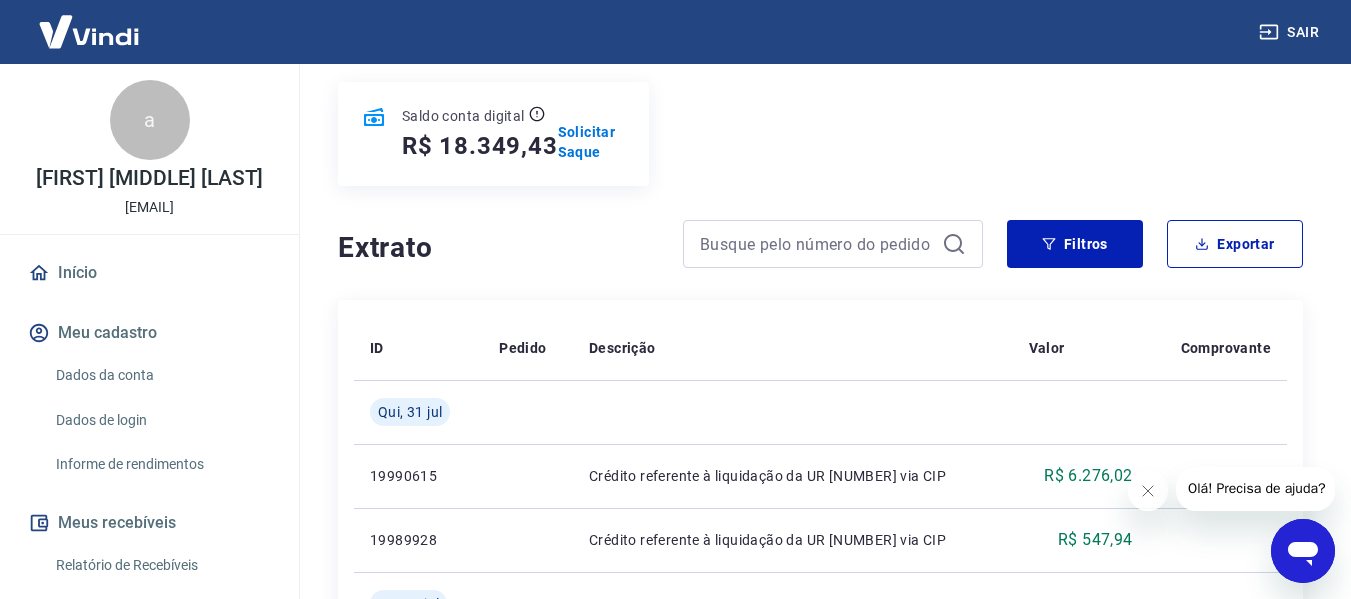 scroll, scrollTop: 300, scrollLeft: 0, axis: vertical 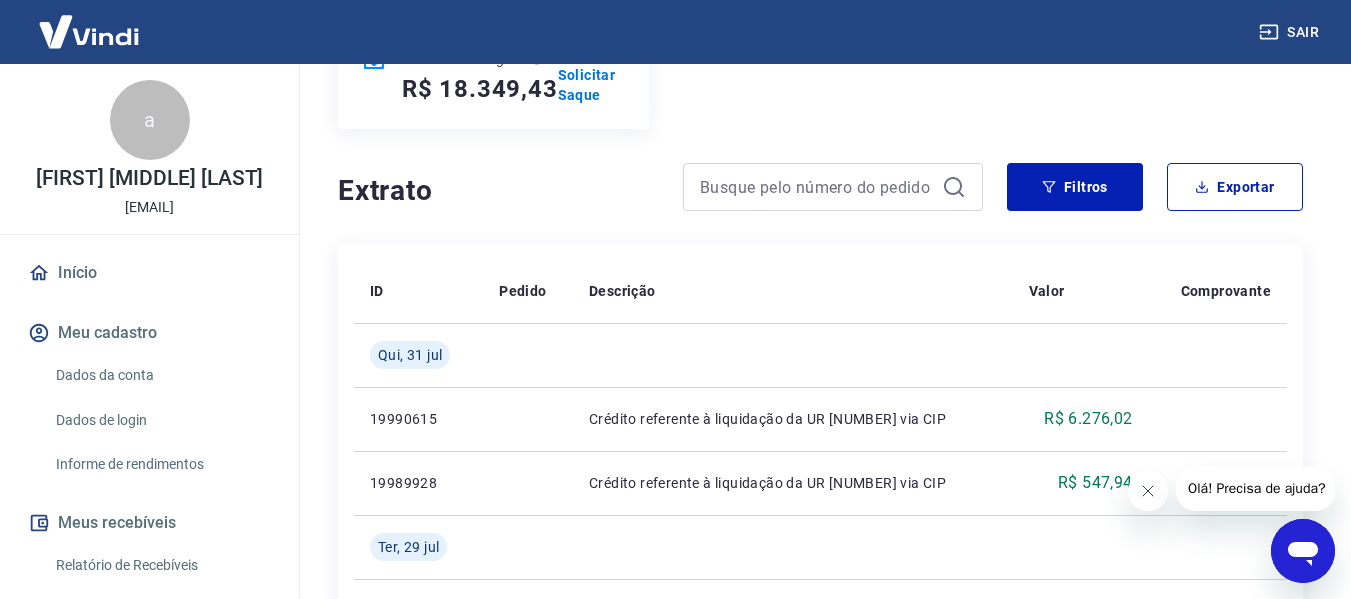 click at bounding box center (1147, 491) 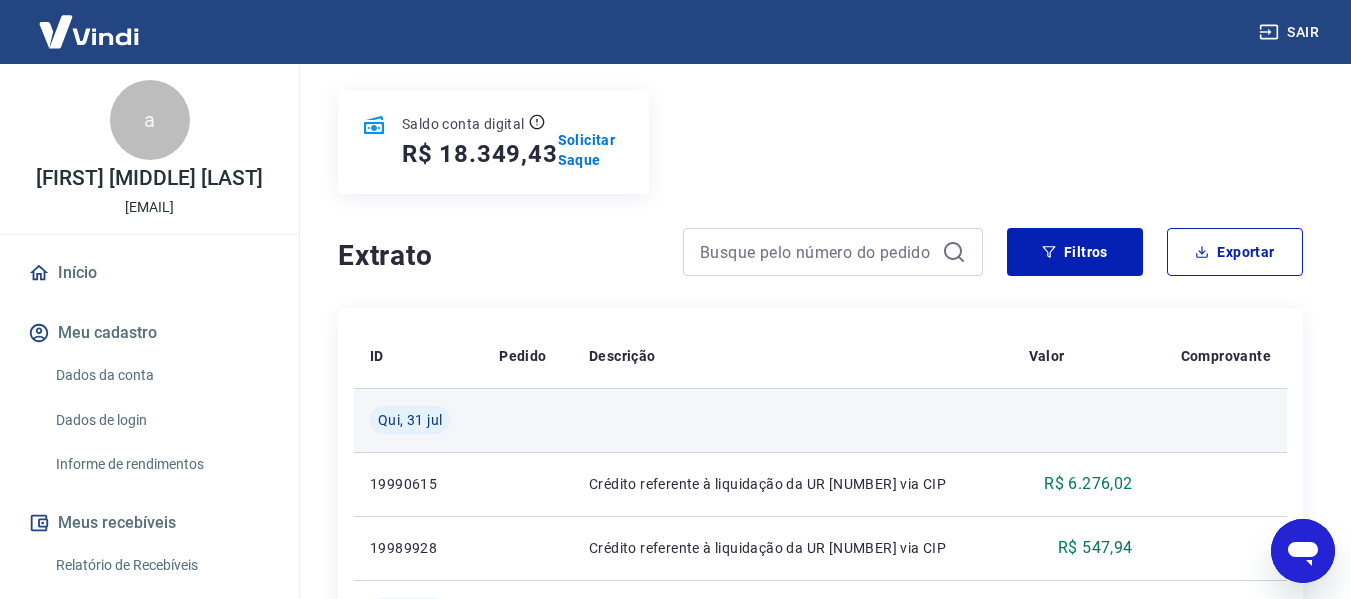 scroll, scrollTop: 200, scrollLeft: 0, axis: vertical 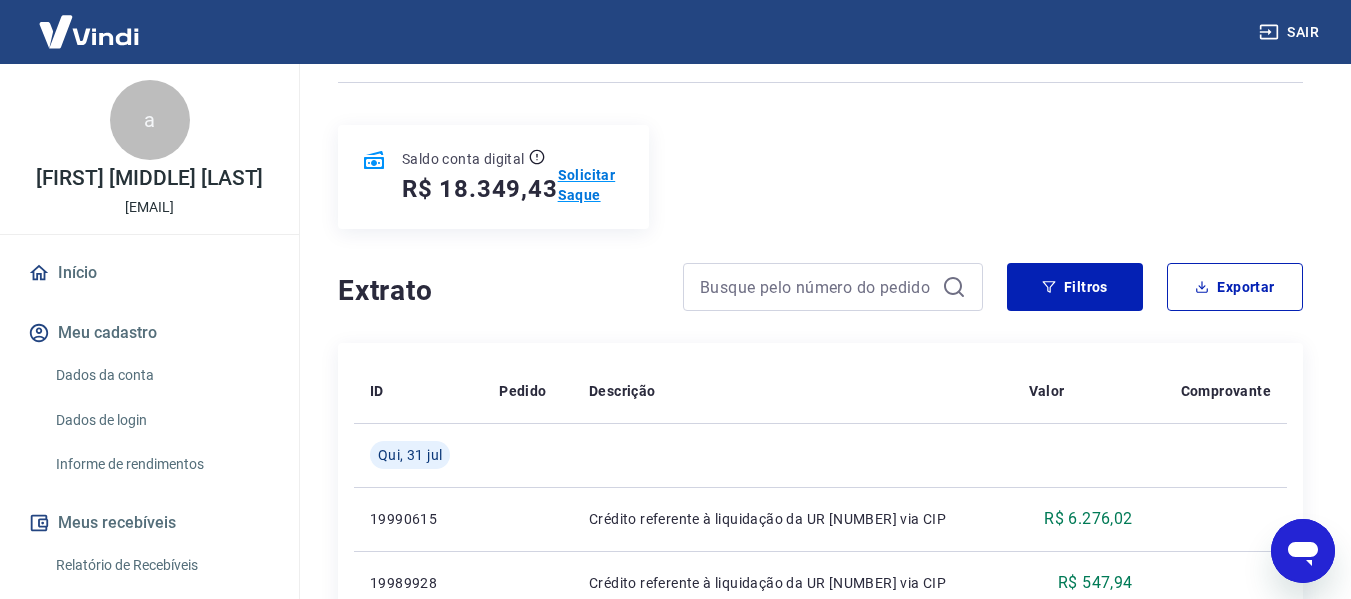 click on "Solicitar Saque" at bounding box center [591, 185] 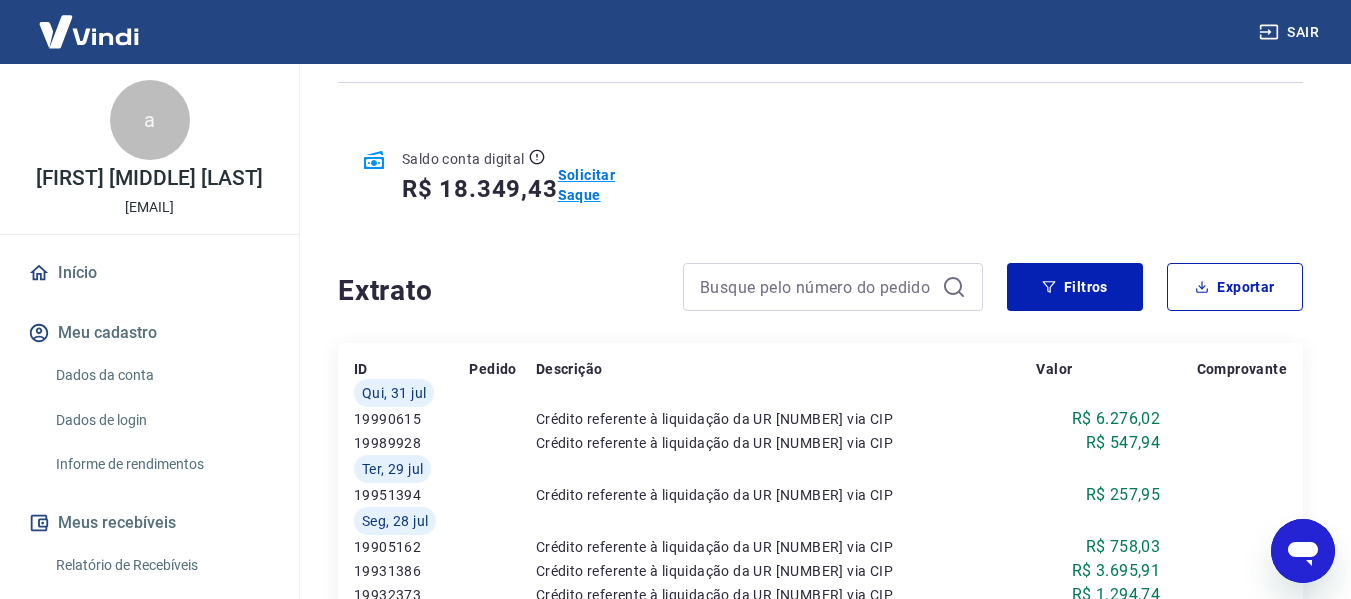 scroll, scrollTop: 0, scrollLeft: 0, axis: both 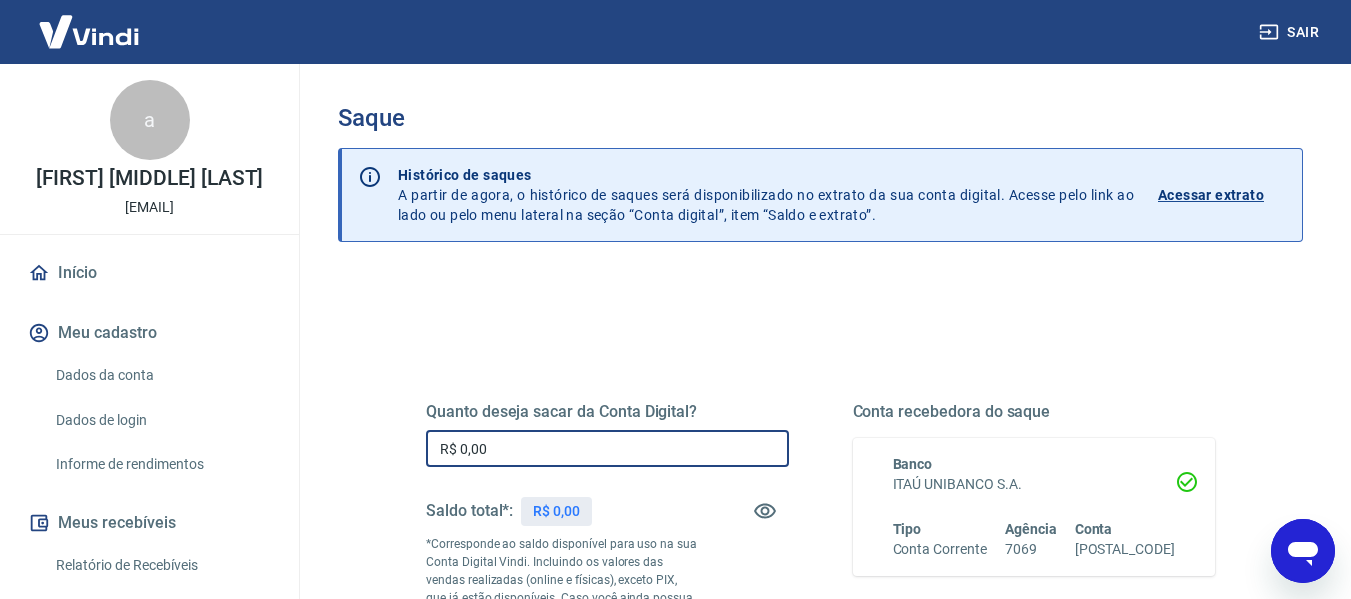 click on "R$ 0,00" at bounding box center [607, 448] 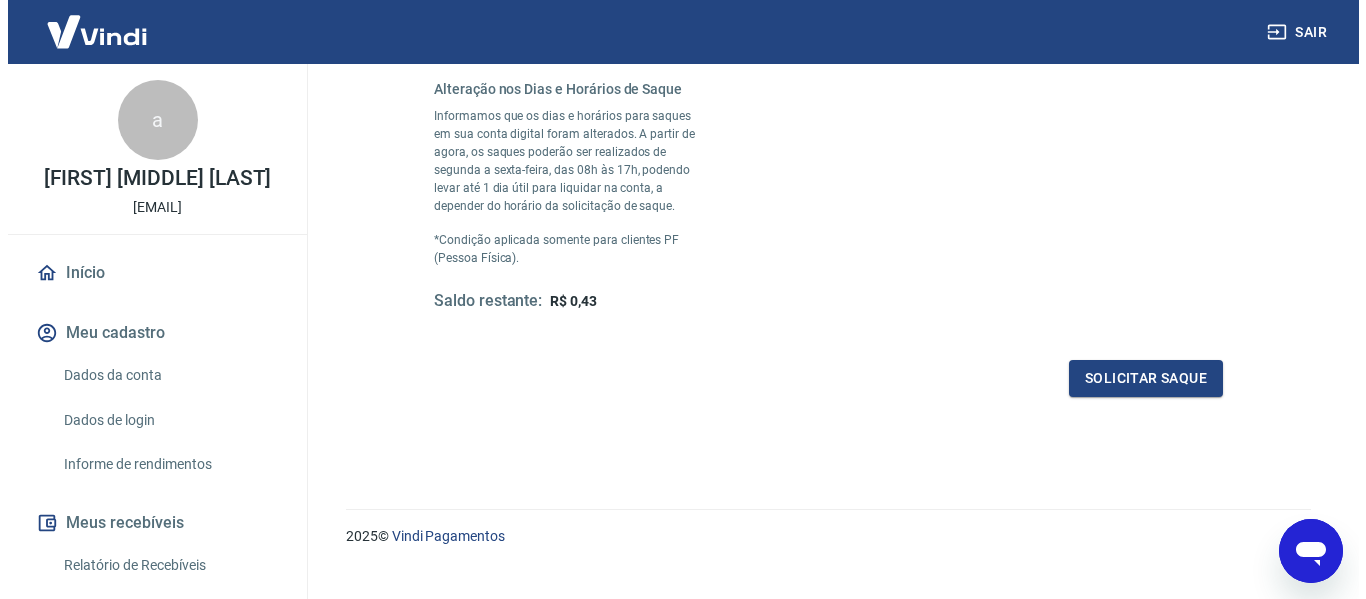 scroll, scrollTop: 600, scrollLeft: 0, axis: vertical 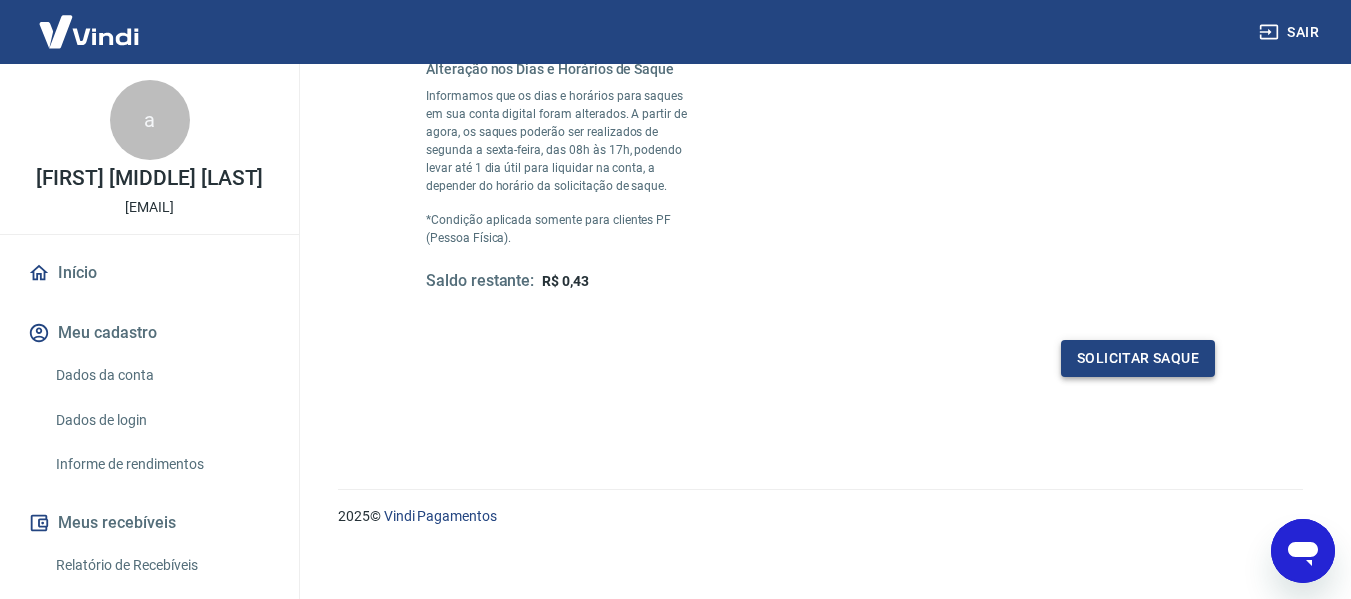 type on "R$ 18.349,00" 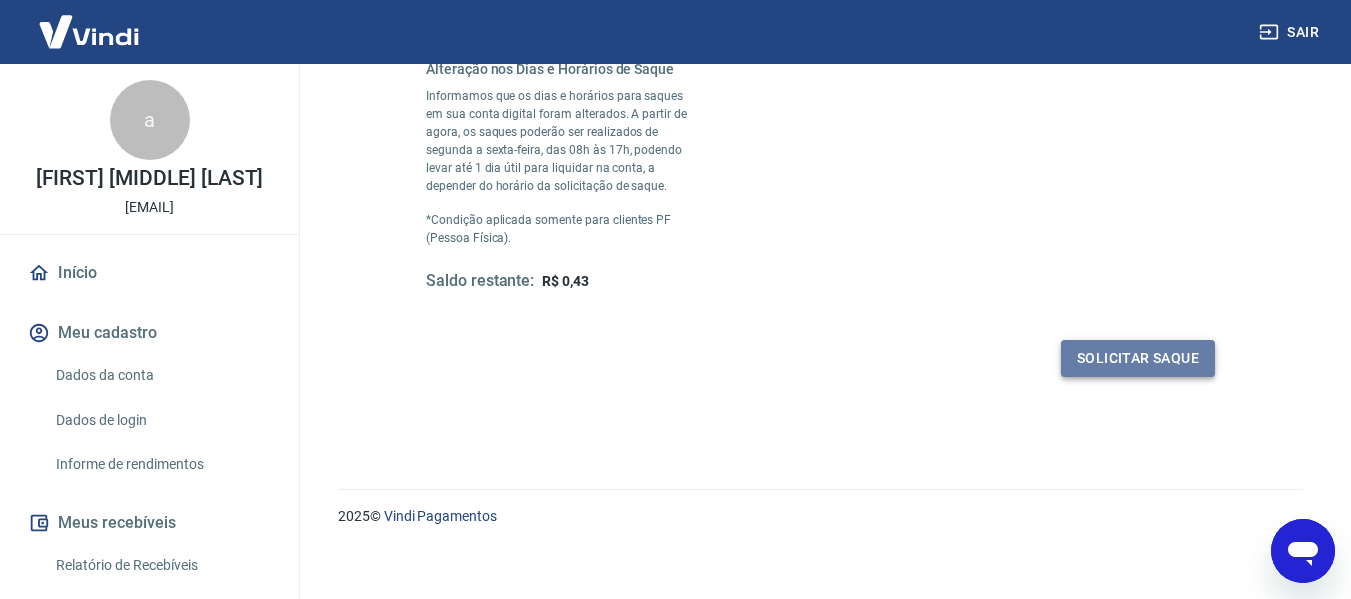 click on "Solicitar saque" at bounding box center (1138, 358) 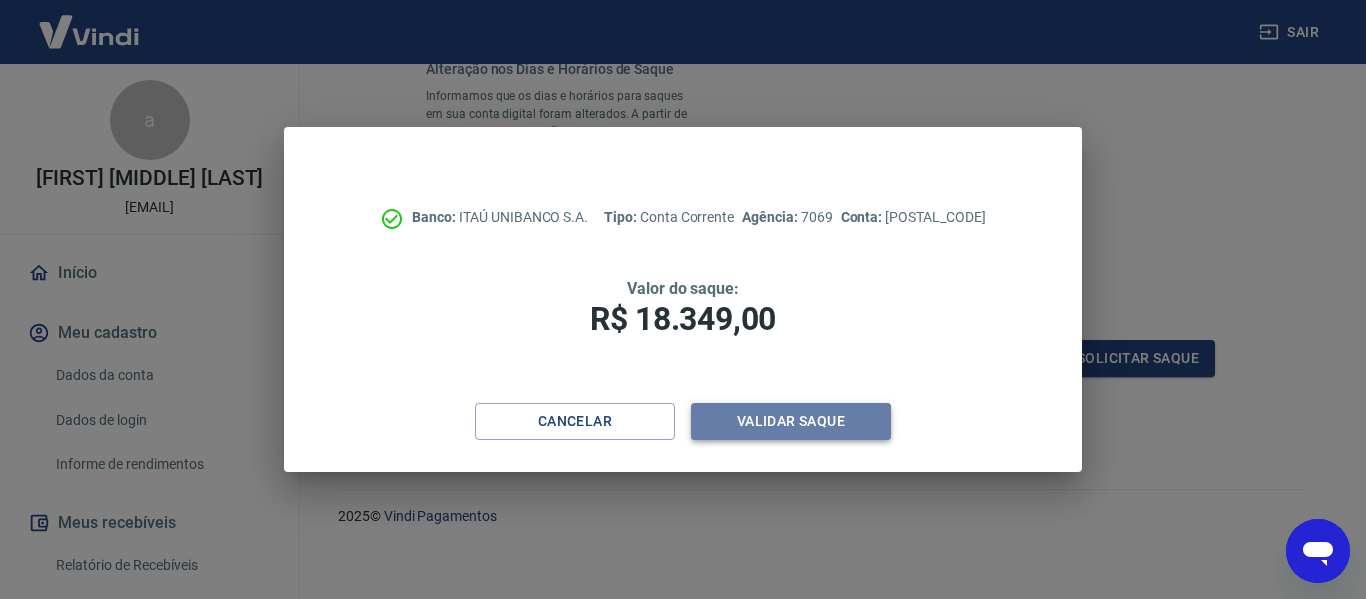 click on "Validar saque" at bounding box center (791, 421) 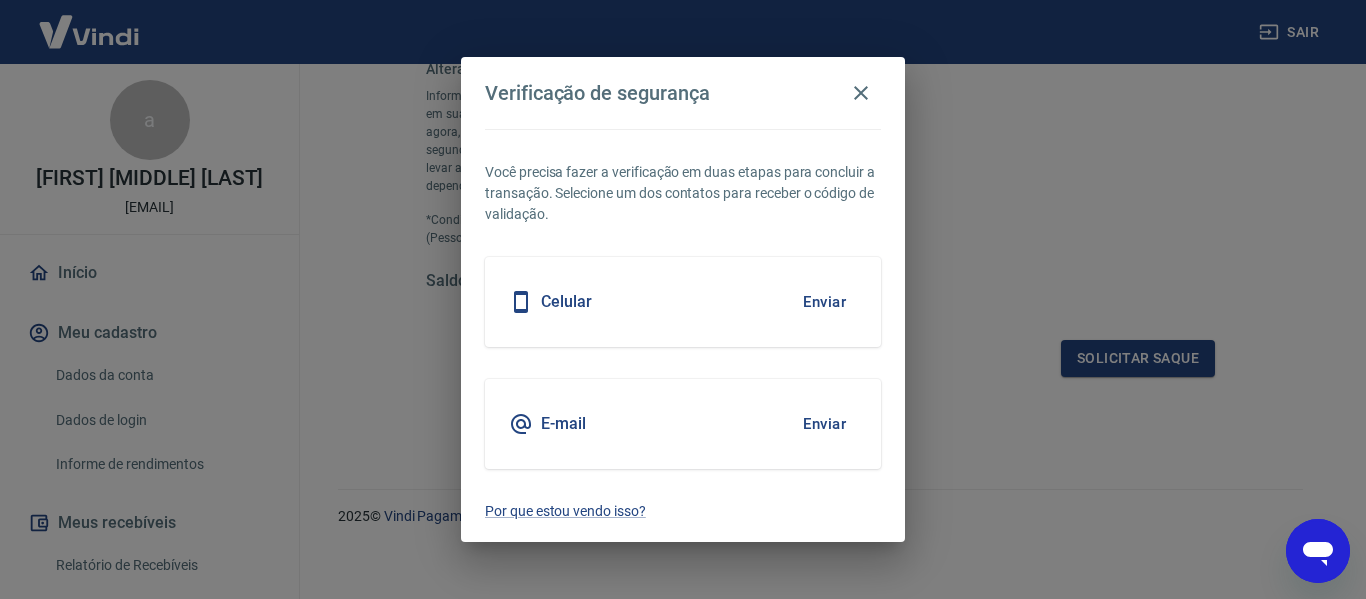 click on "E-mail Enviar" at bounding box center (683, 424) 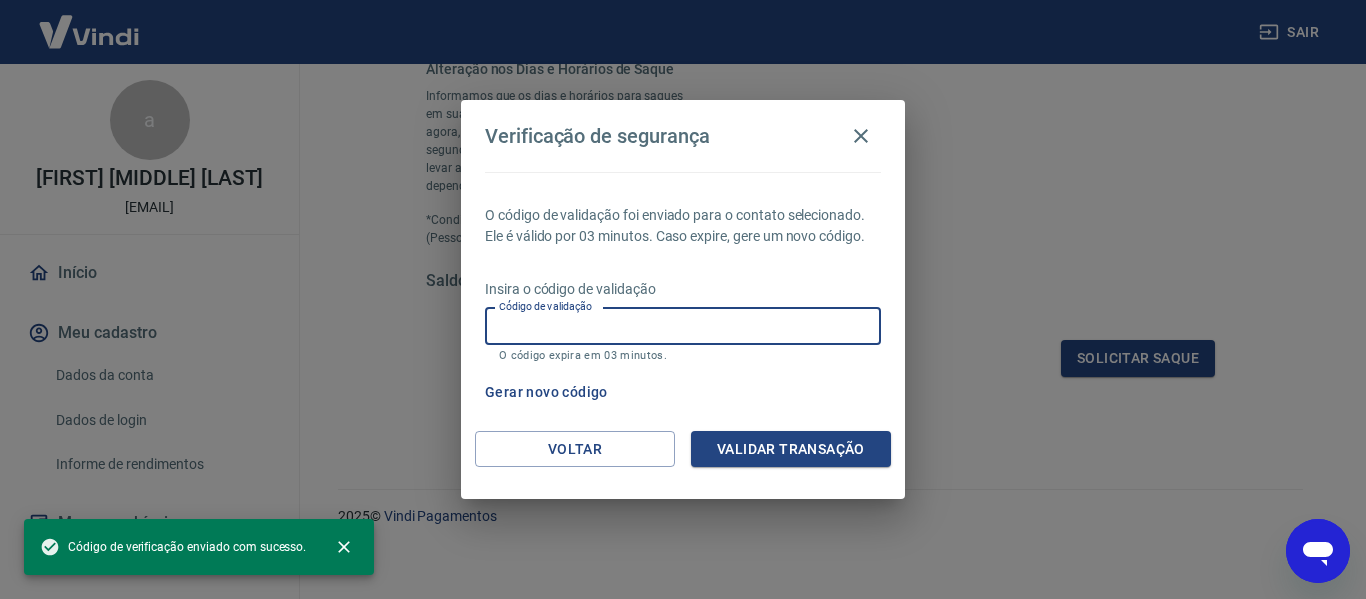 click on "Código de validação" at bounding box center (683, 326) 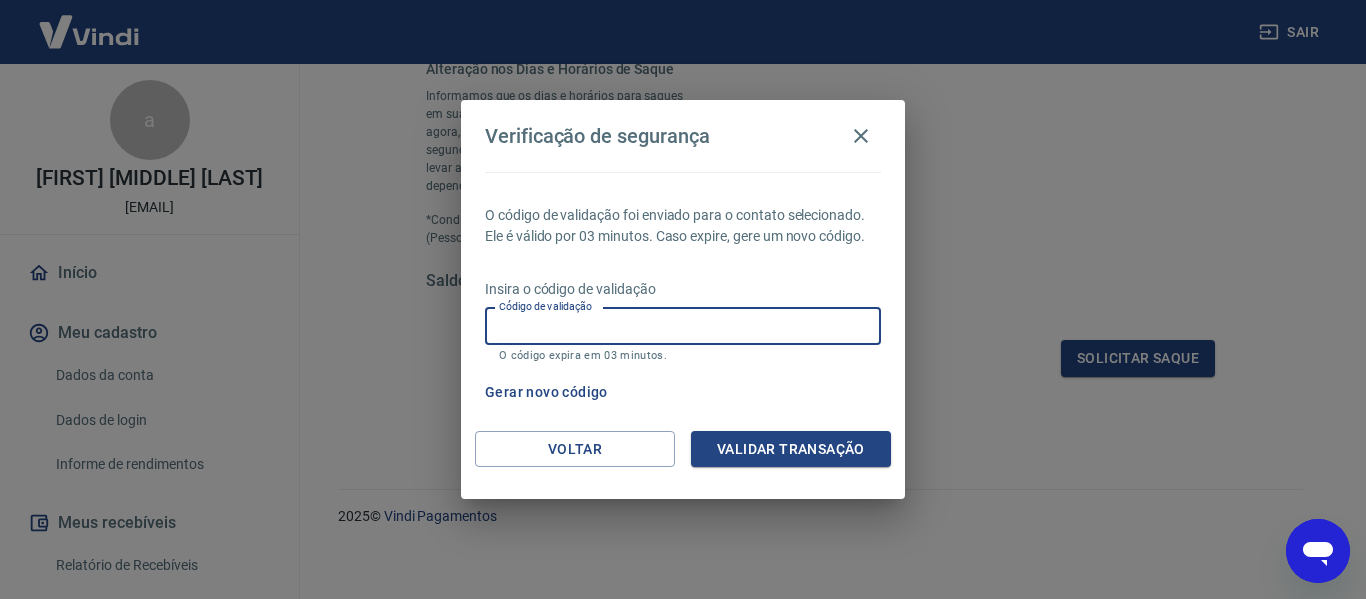 click on "Código de validação" at bounding box center (683, 326) 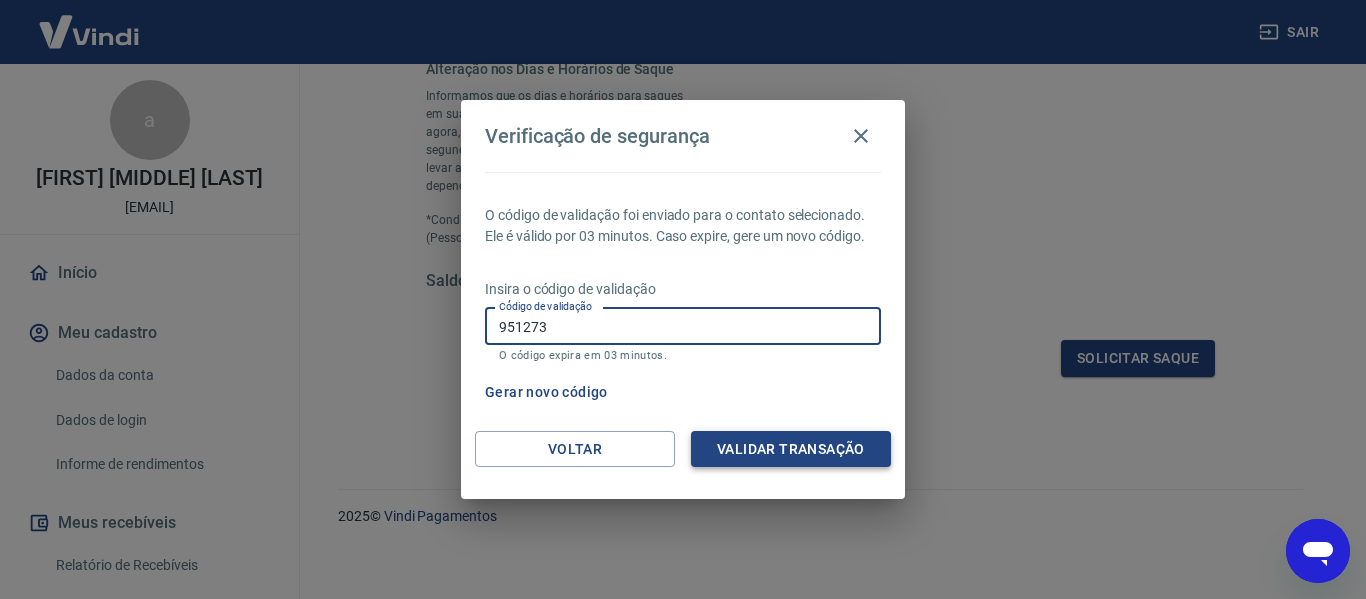 type on "951273" 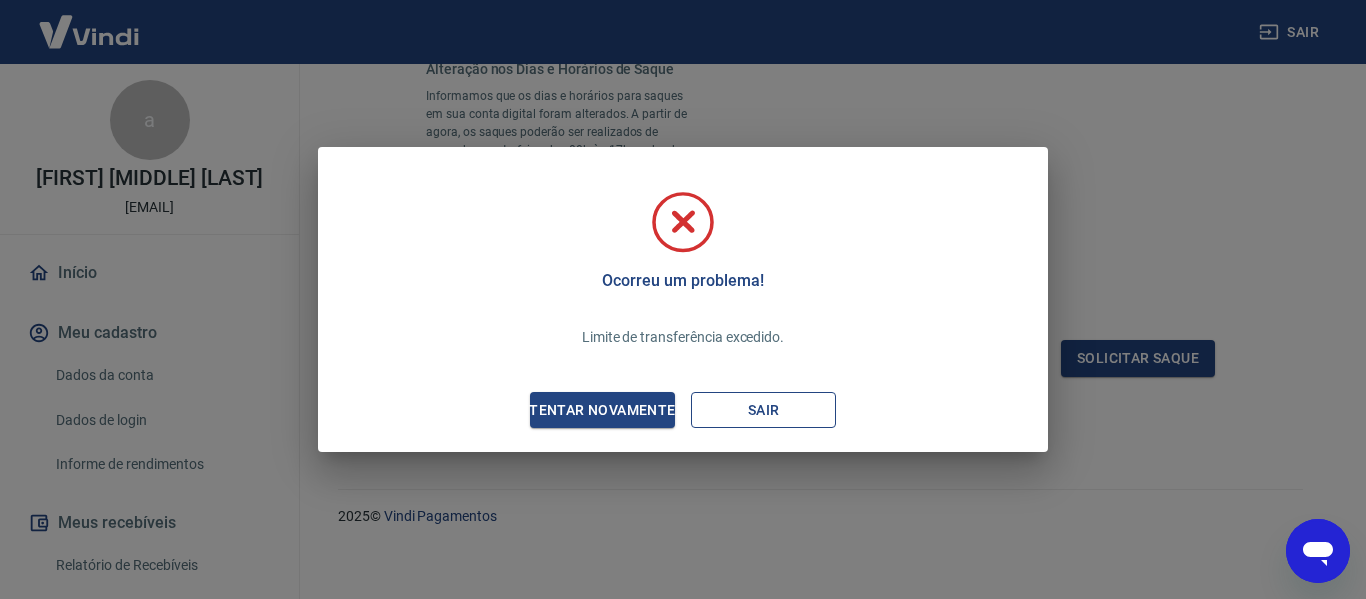 click on "Sair" at bounding box center [763, 410] 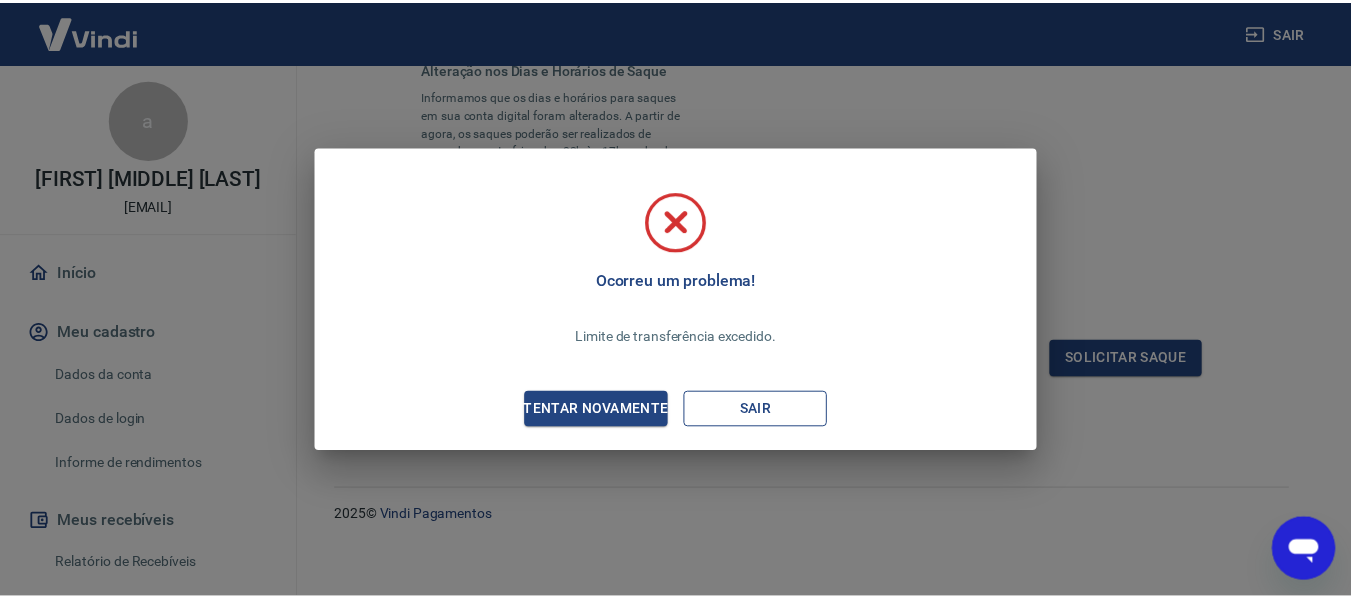 scroll, scrollTop: 0, scrollLeft: 0, axis: both 